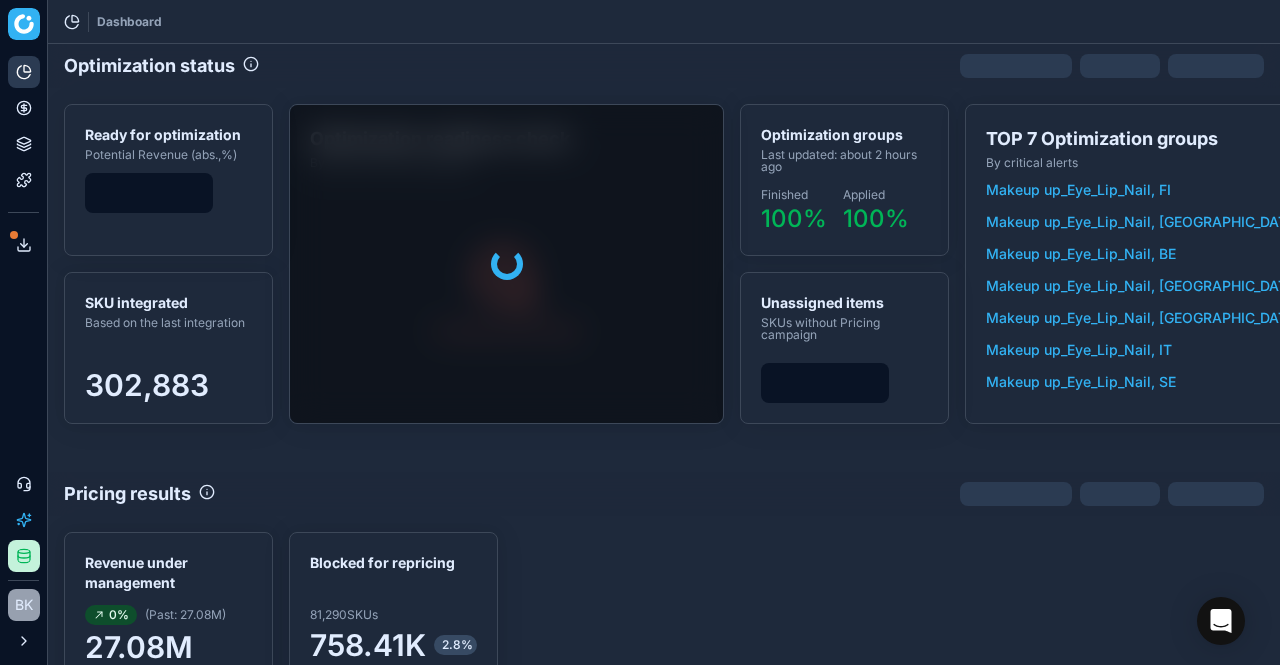 scroll, scrollTop: 0, scrollLeft: 0, axis: both 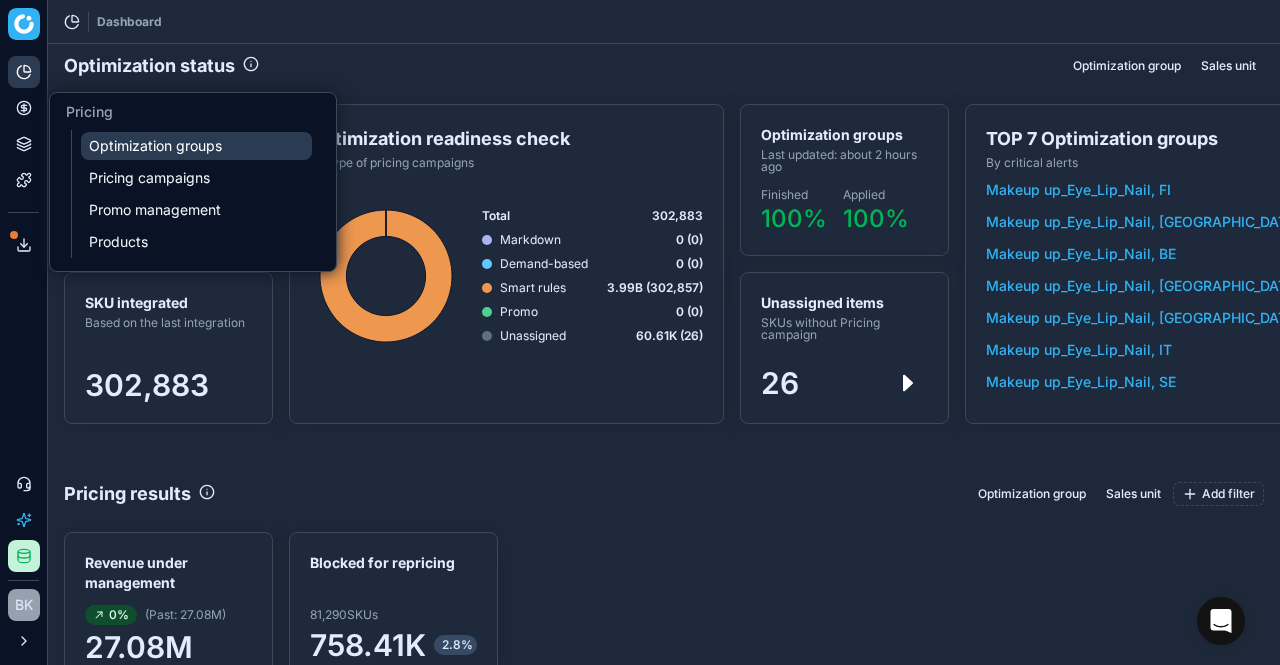 click on "Optimization groups" at bounding box center (196, 146) 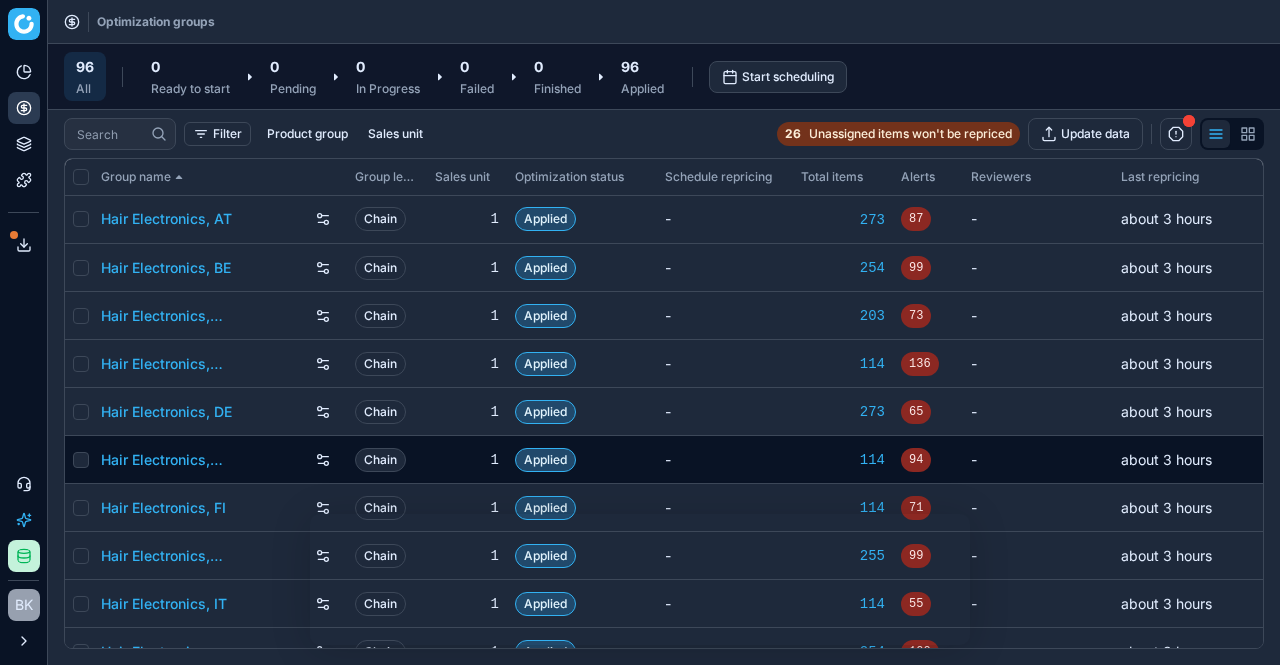 scroll, scrollTop: 174, scrollLeft: 0, axis: vertical 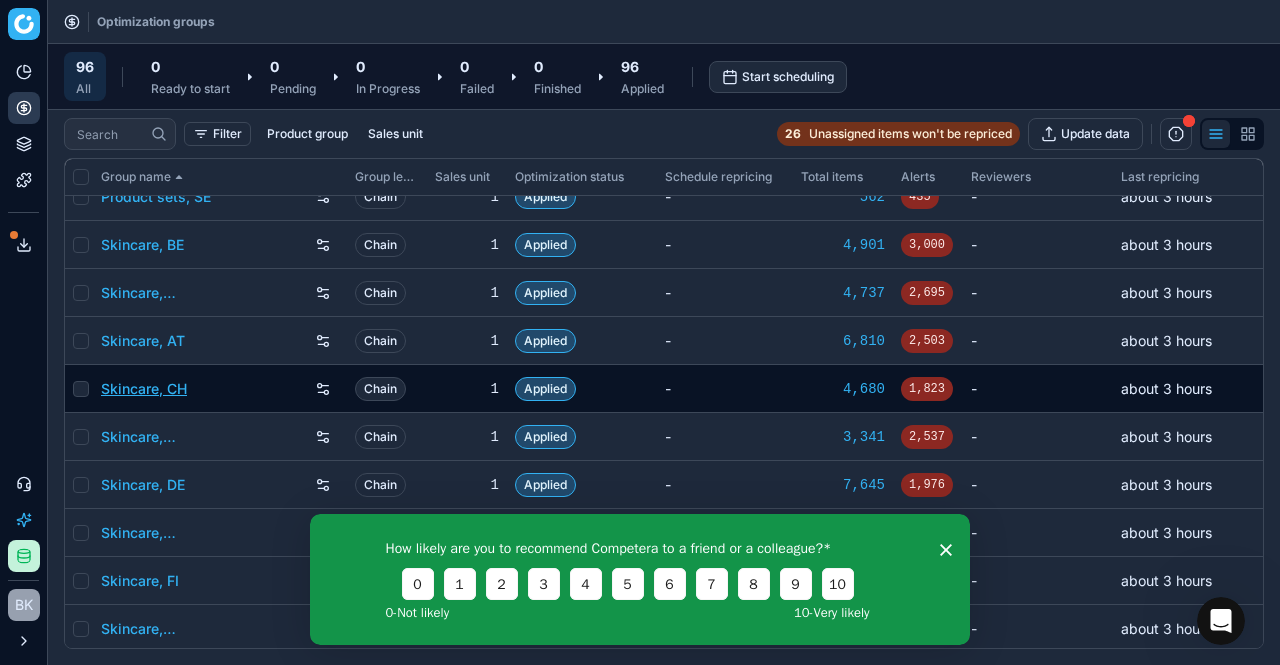 click on "Skincare, CH" at bounding box center (144, 389) 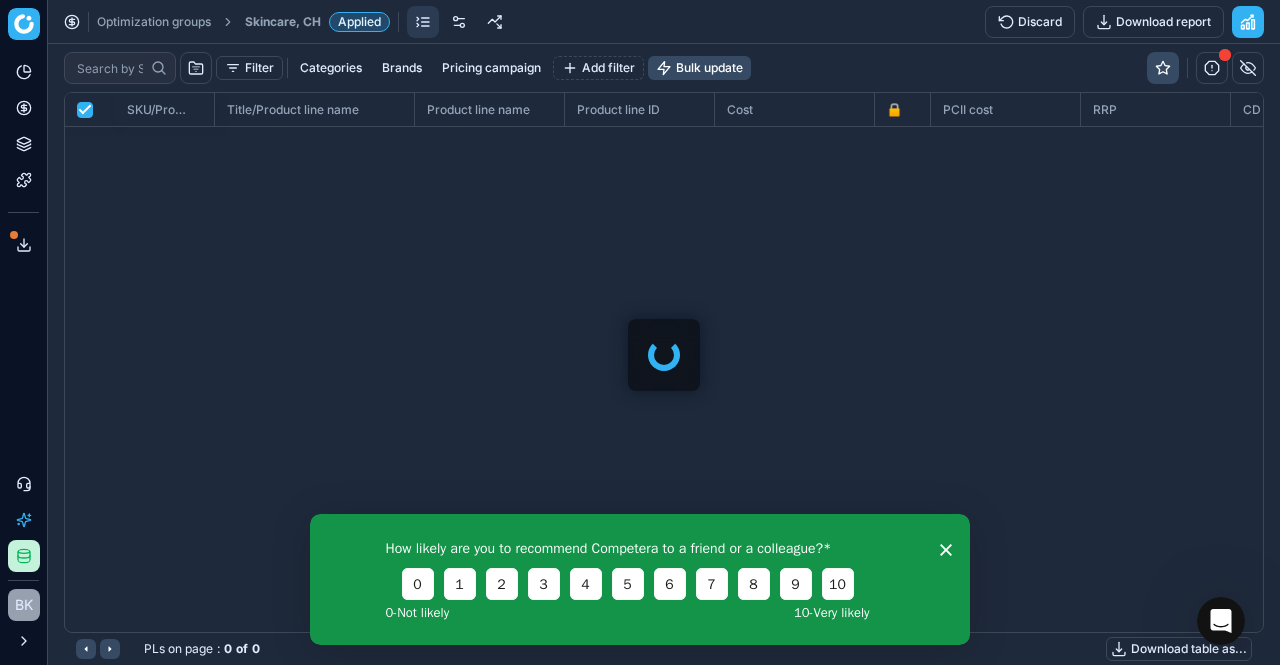 scroll, scrollTop: 509, scrollLeft: 1183, axis: both 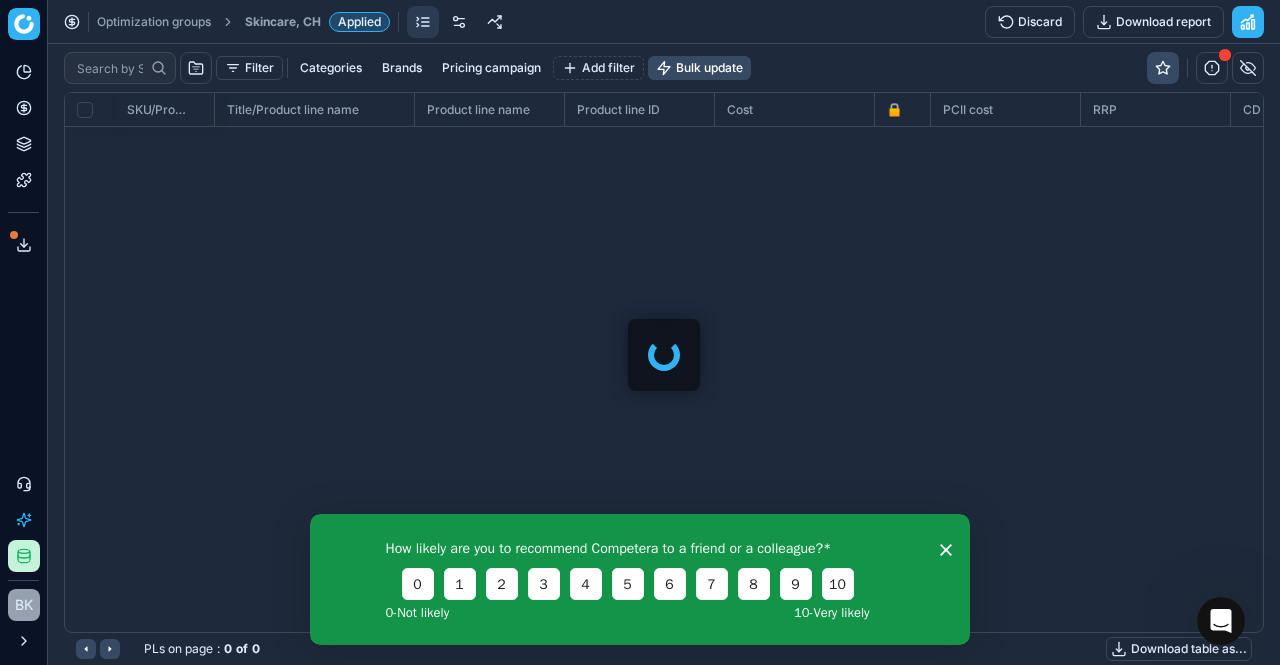 checkbox on "false" 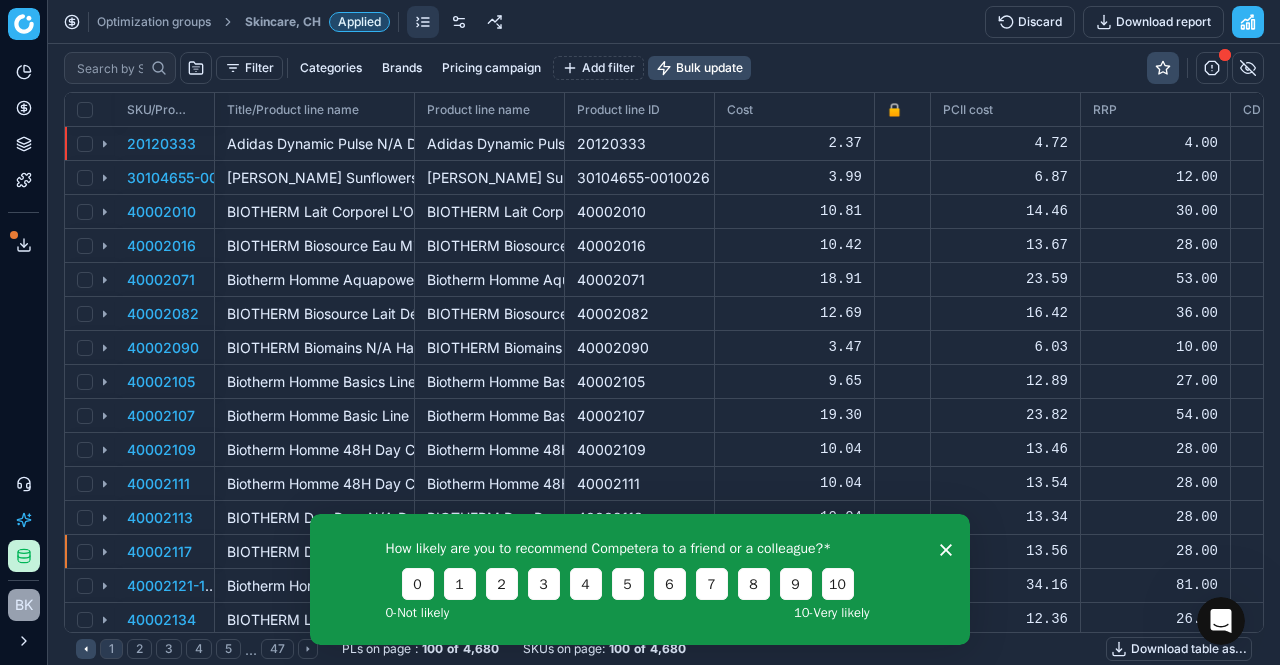 scroll, scrollTop: 509, scrollLeft: 1168, axis: both 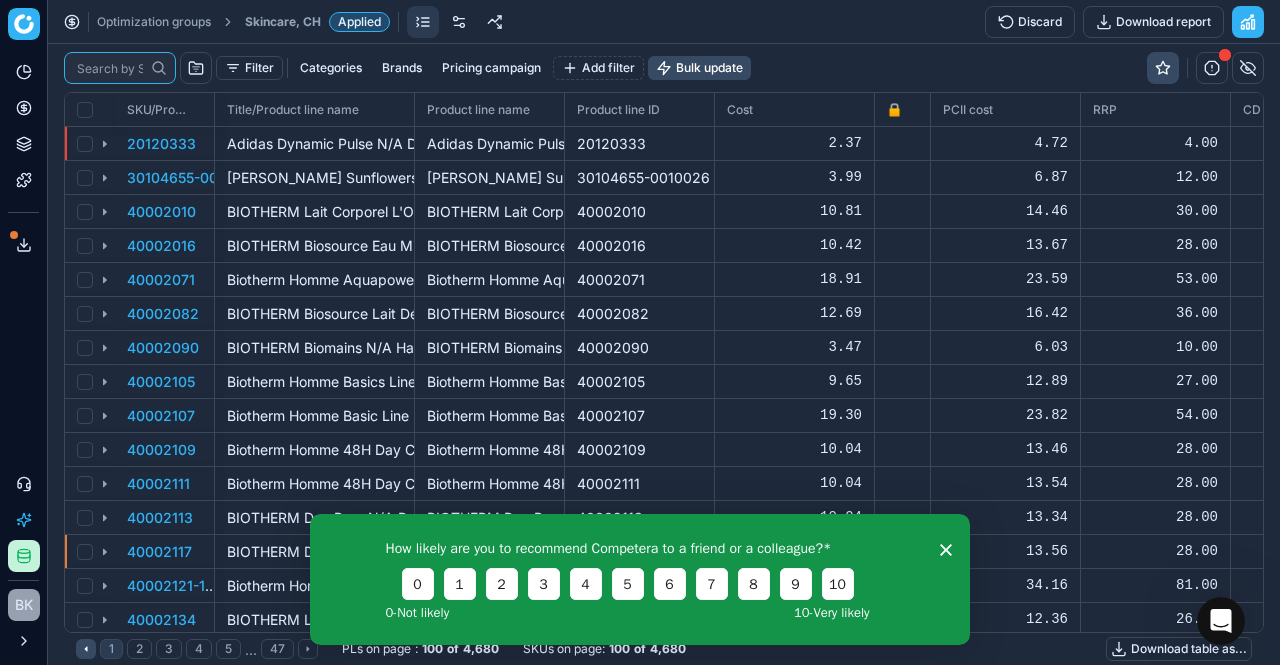 click at bounding box center (110, 68) 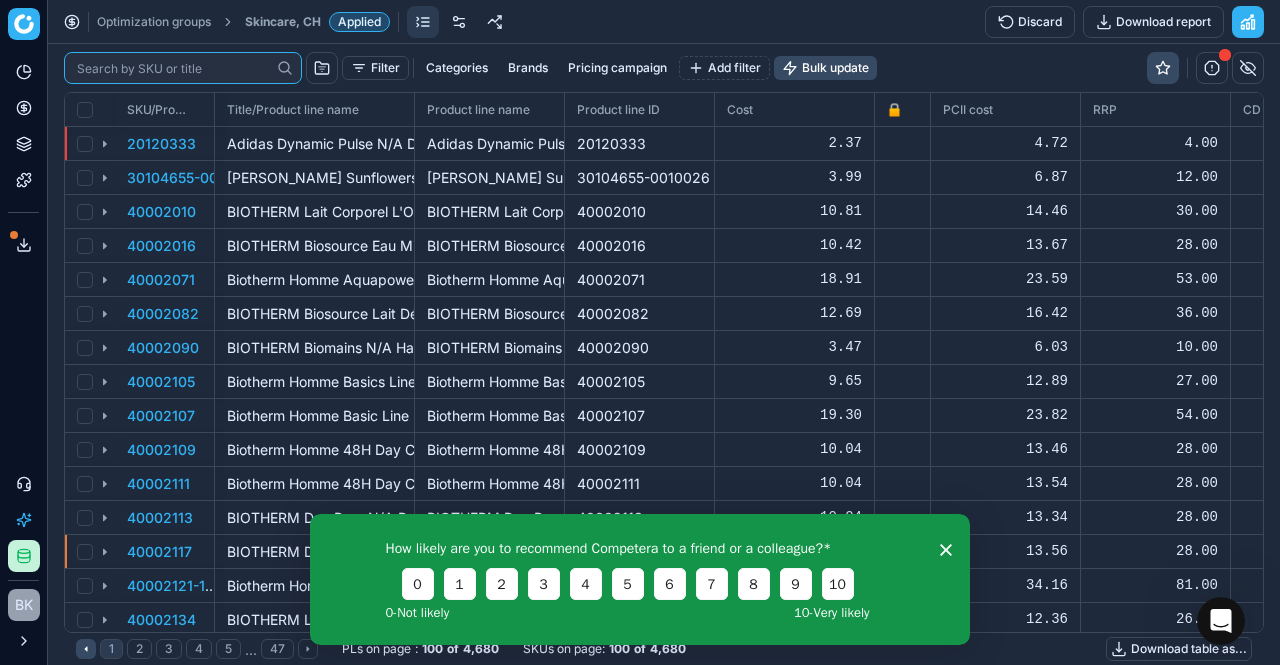 paste on "90009985-0015408" 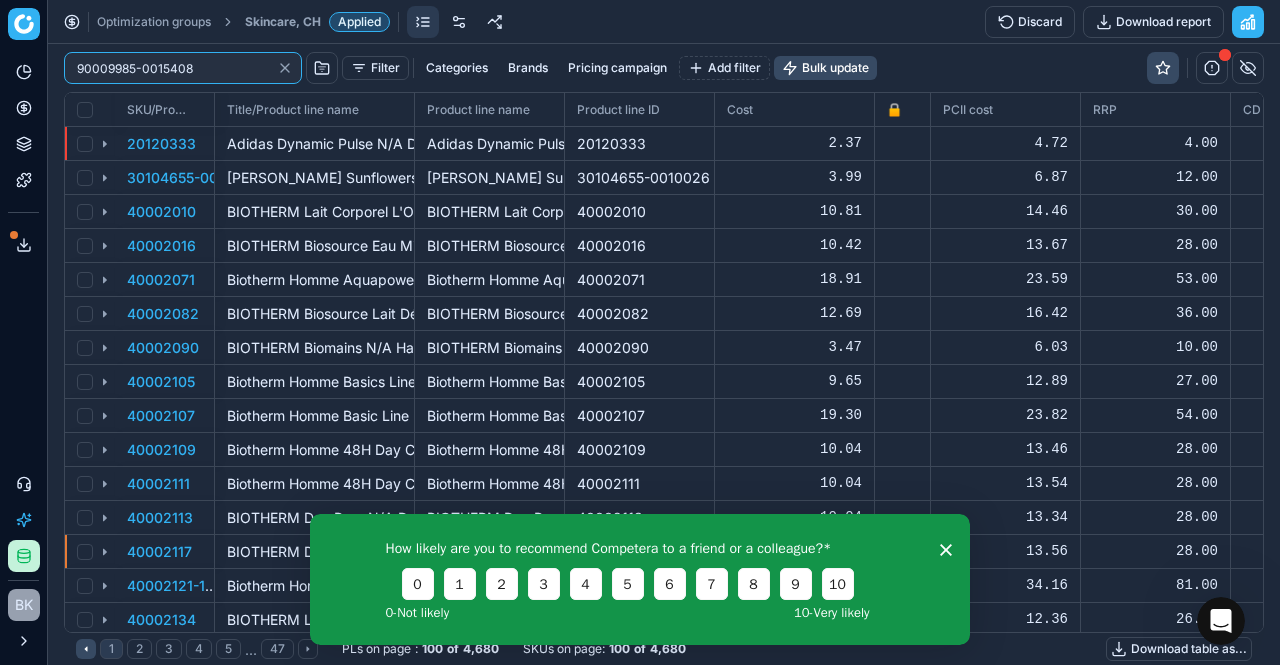 type on "90009985-0015408" 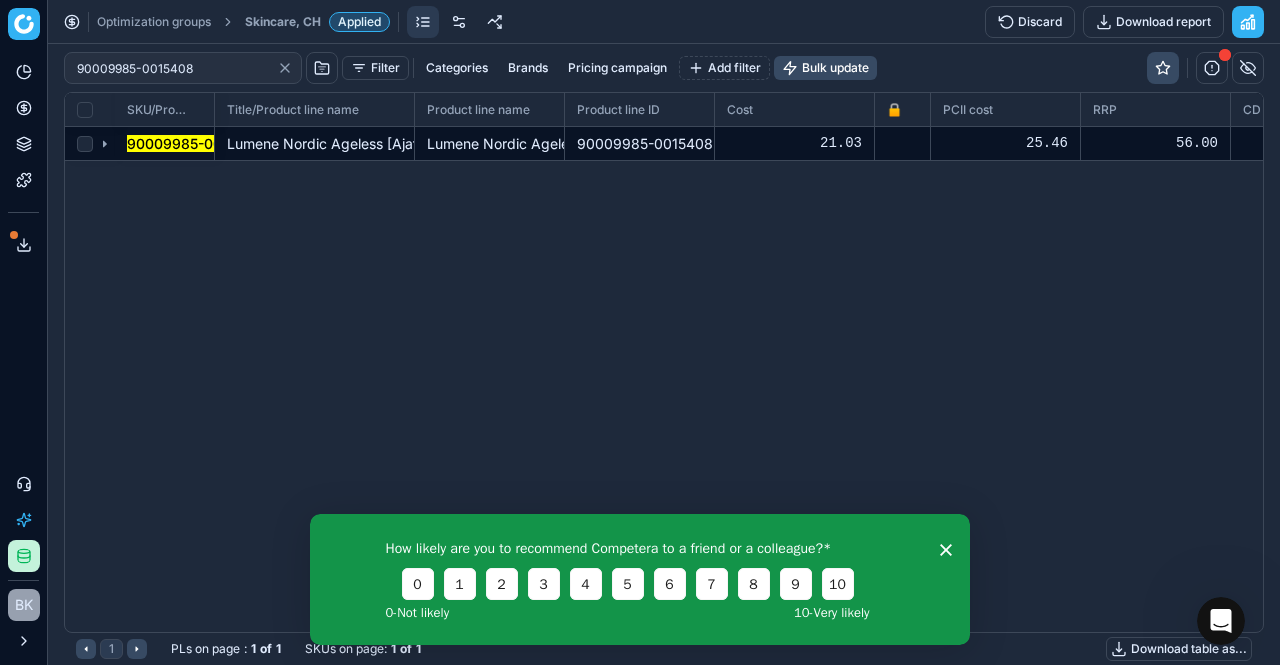 click 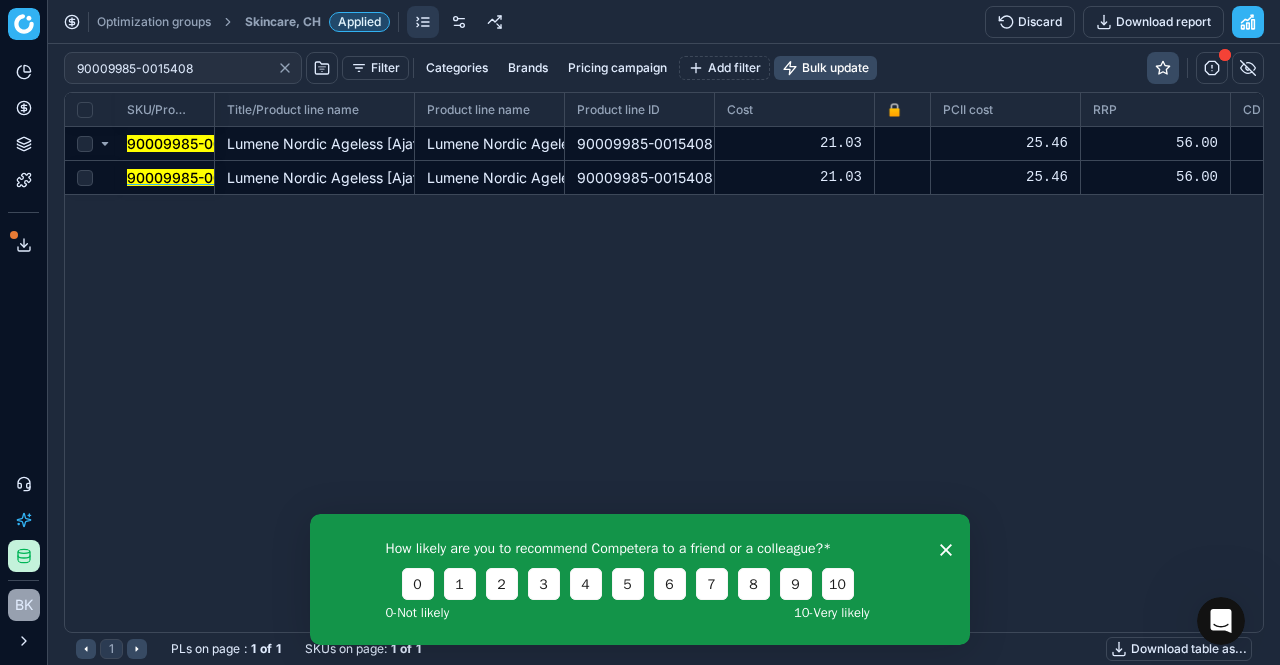 click on "90009985-0015408" at bounding box center (195, 177) 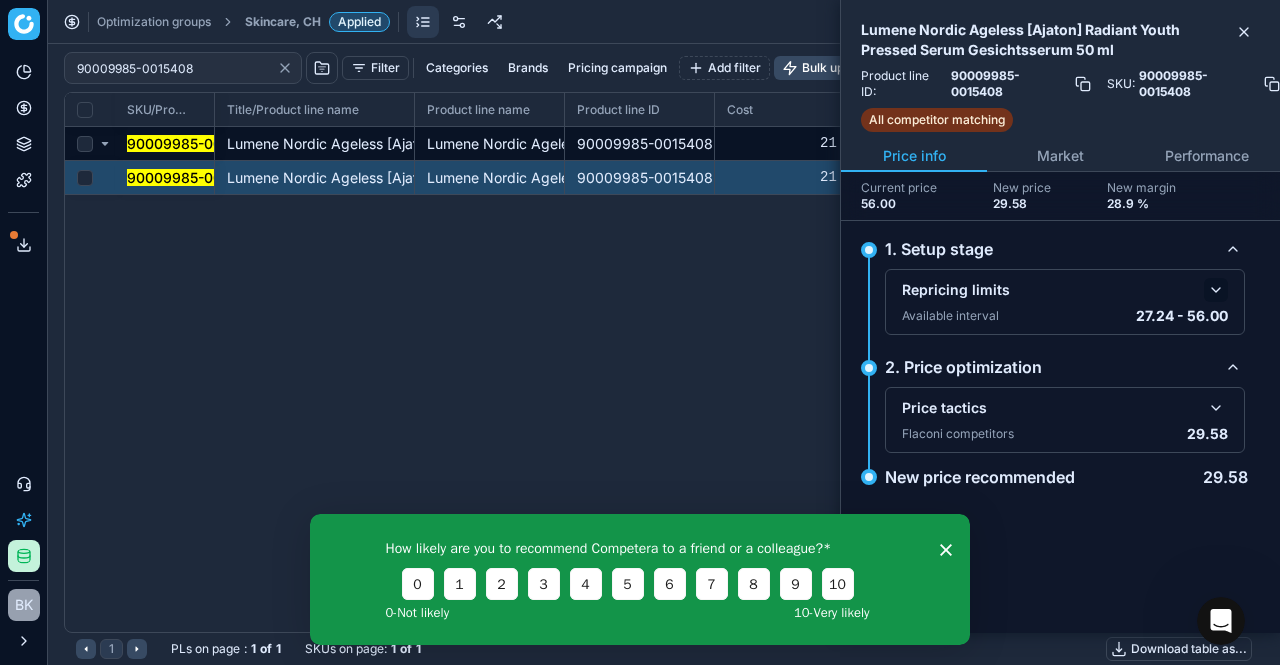 click 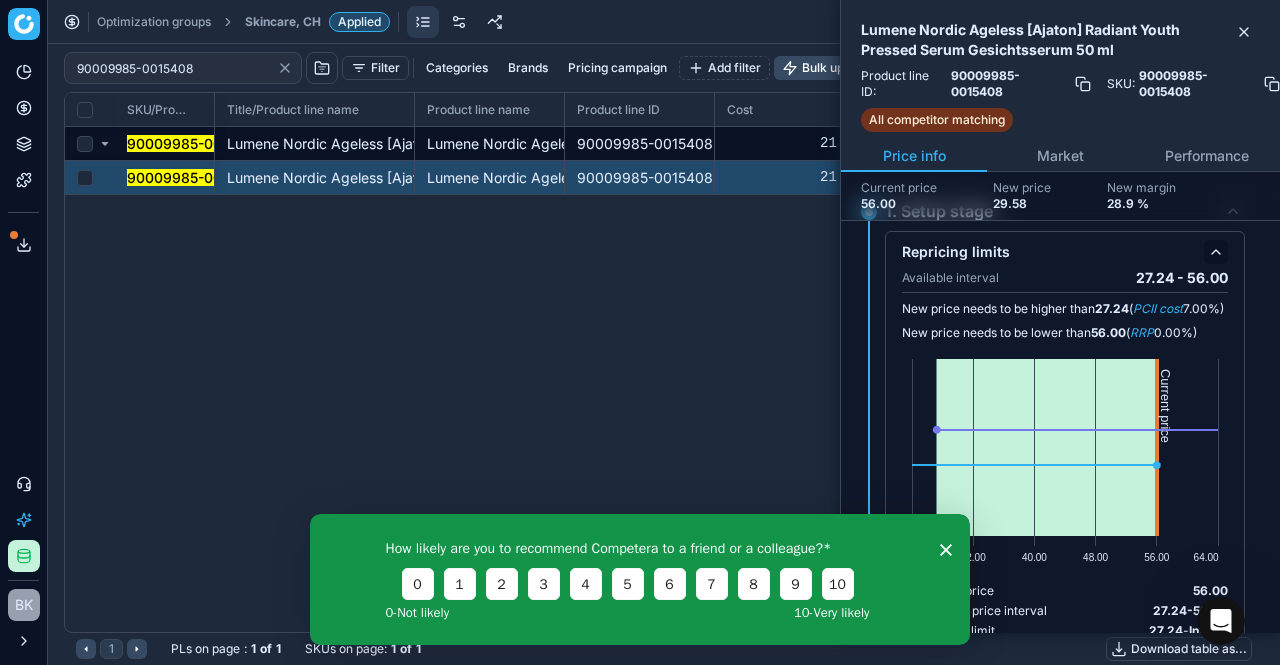 scroll, scrollTop: 0, scrollLeft: 0, axis: both 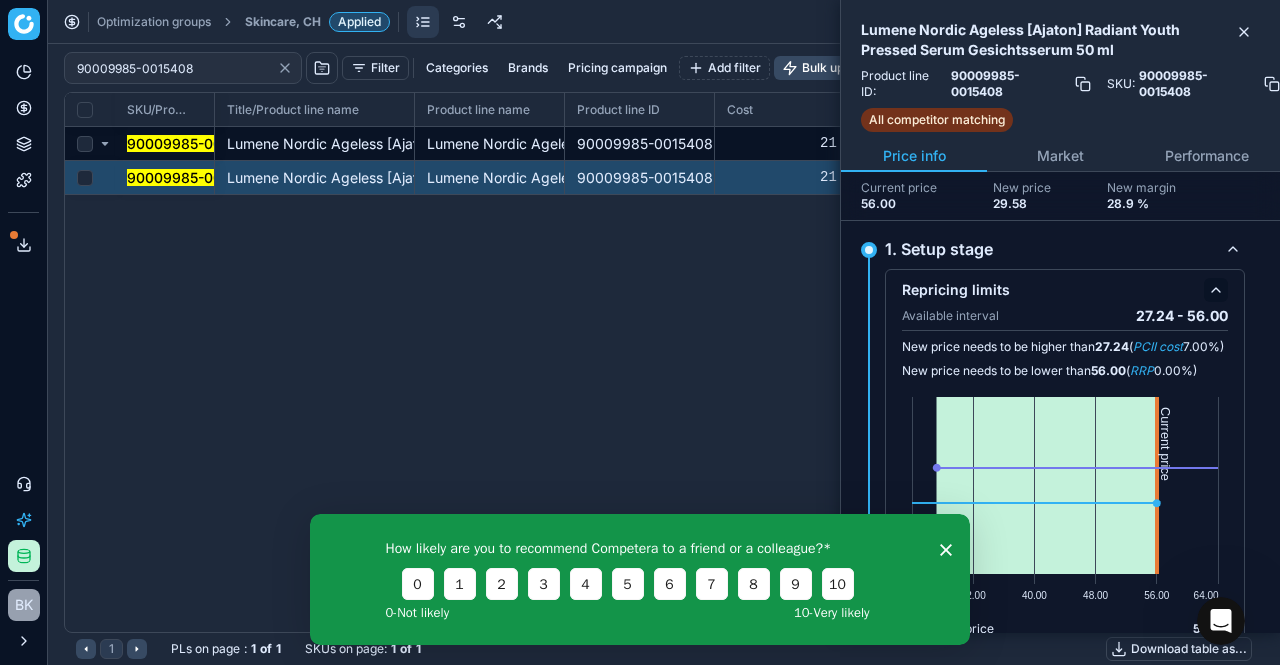 click 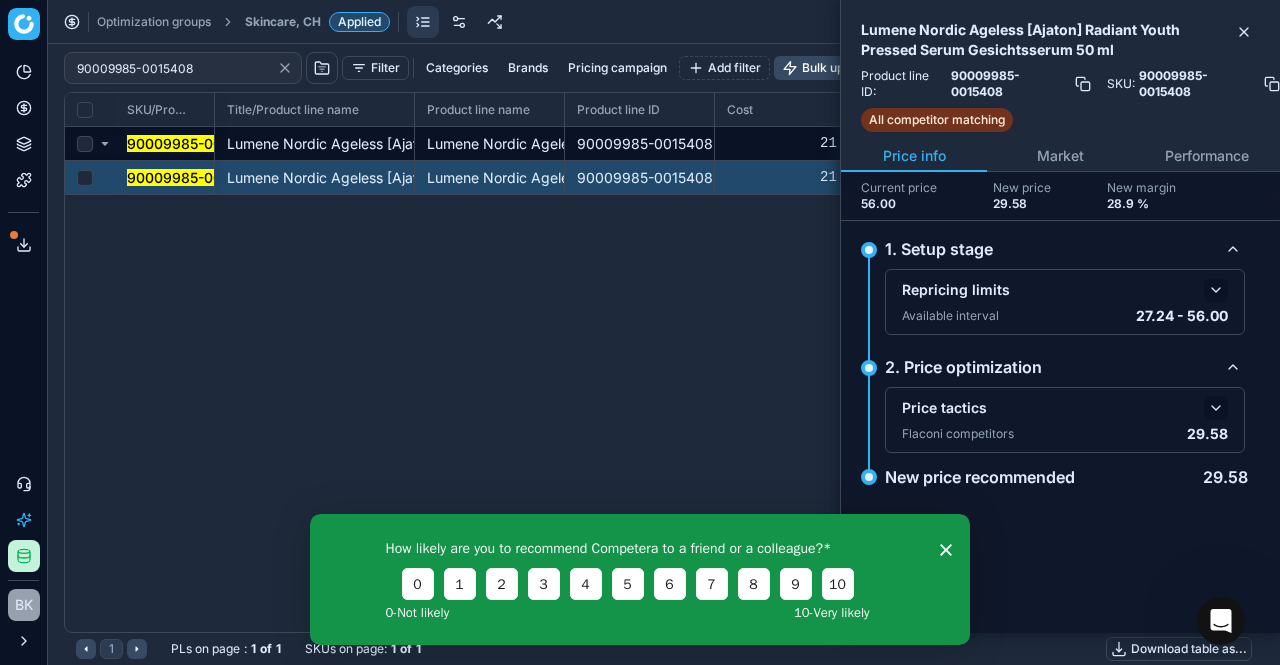 click at bounding box center [1216, 408] 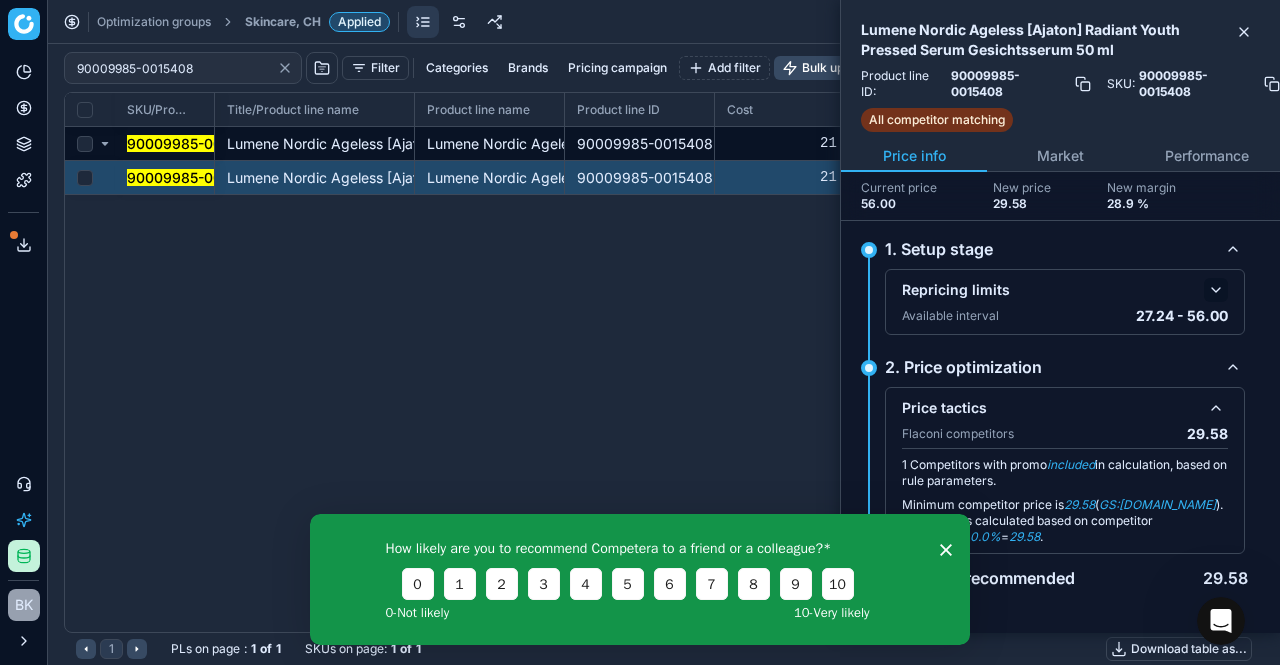 scroll, scrollTop: 2, scrollLeft: 0, axis: vertical 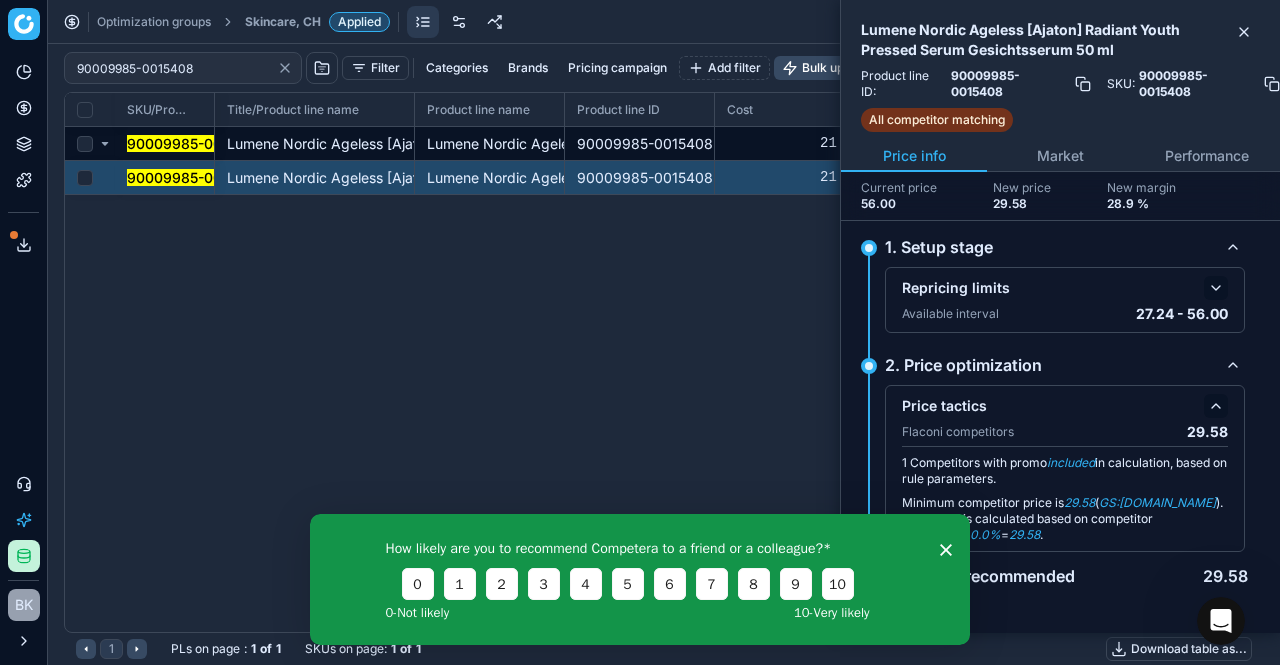 click 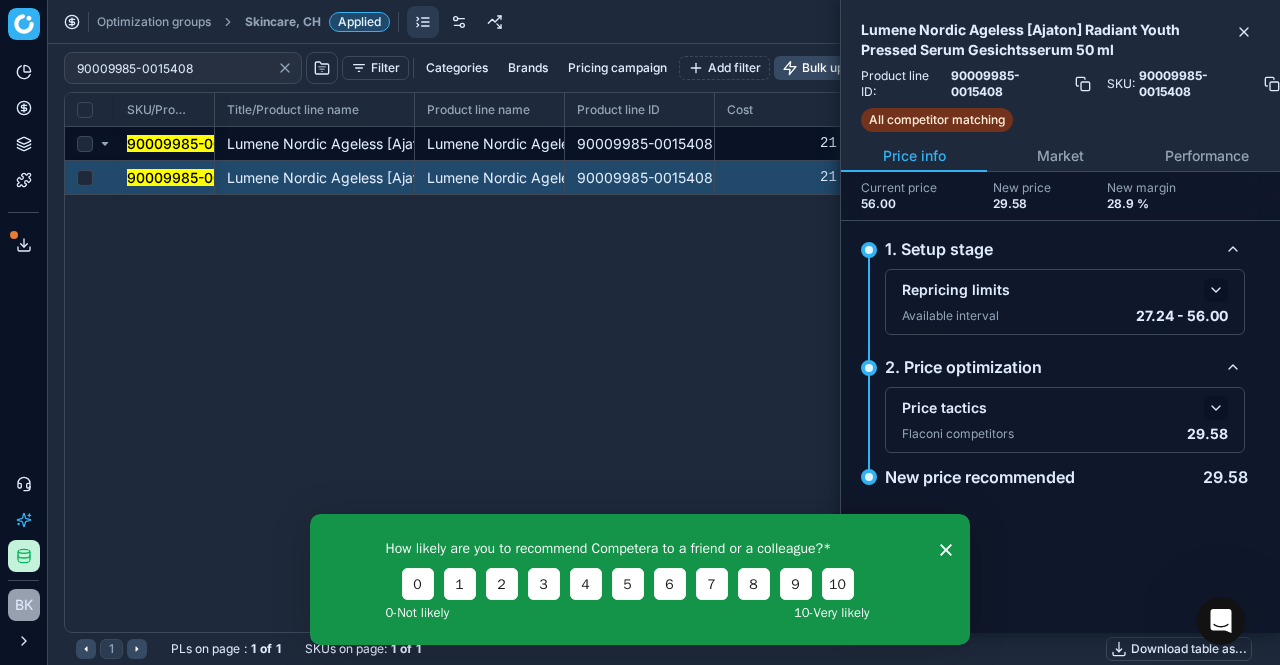 scroll, scrollTop: 0, scrollLeft: 0, axis: both 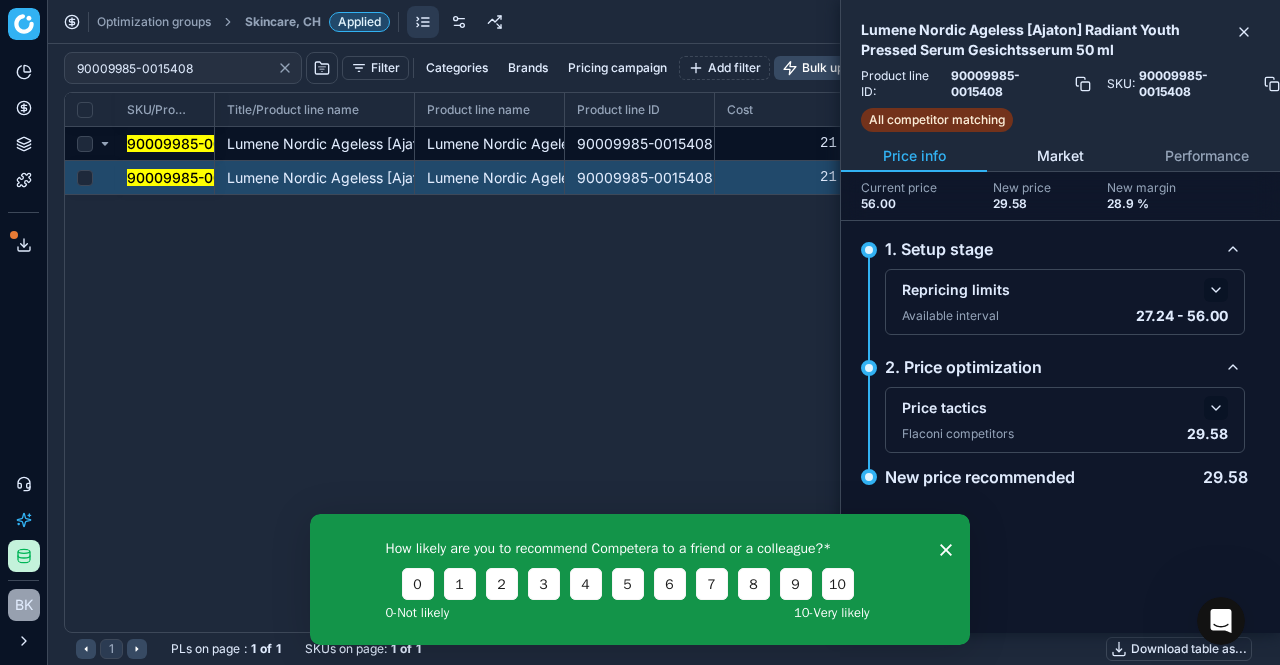 click on "Market" at bounding box center [1060, 156] 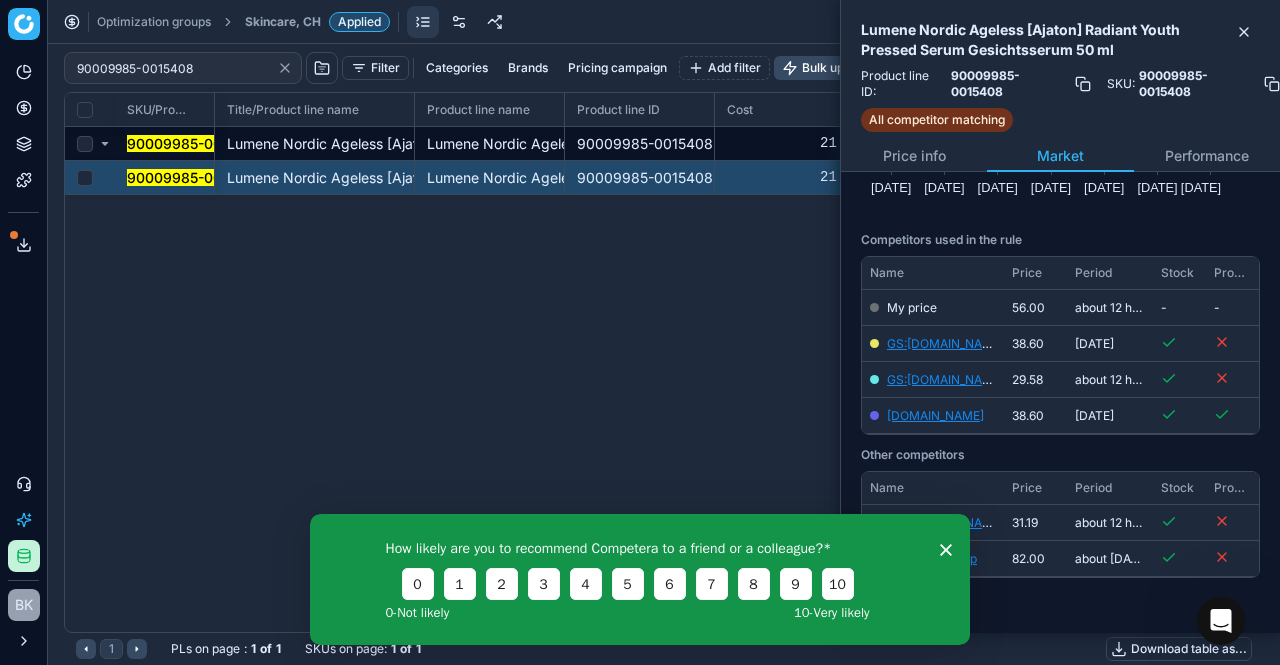scroll, scrollTop: 226, scrollLeft: 0, axis: vertical 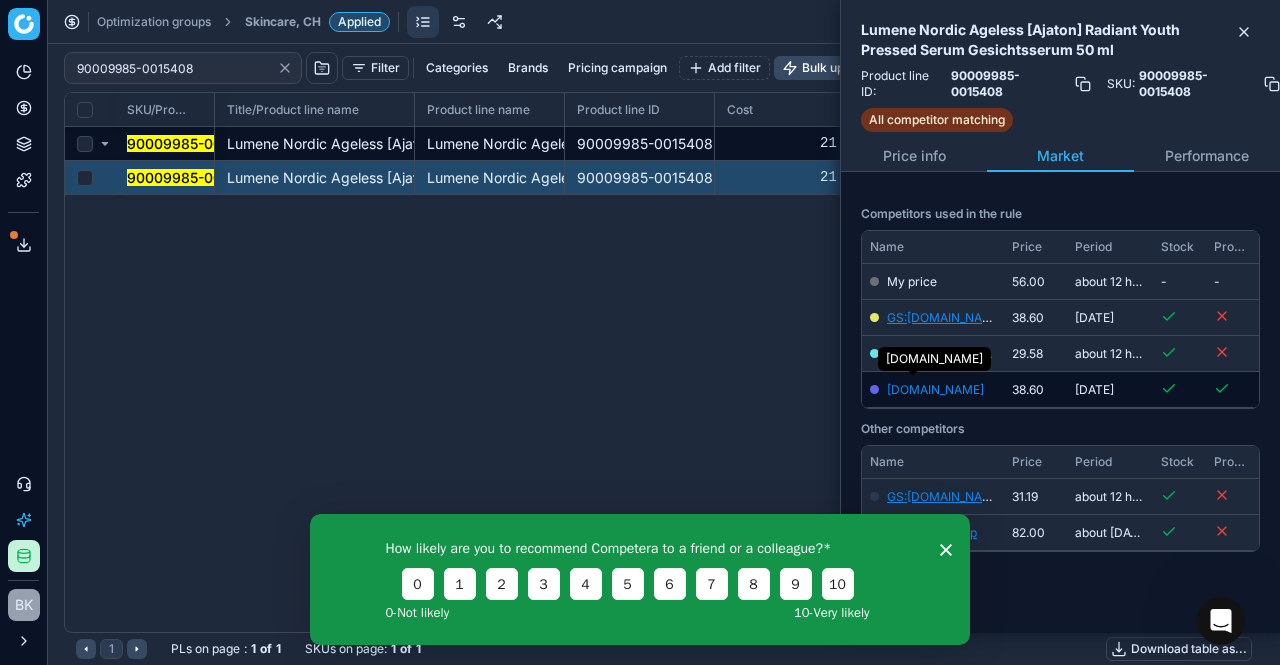 click on "[DOMAIN_NAME]" at bounding box center (935, 389) 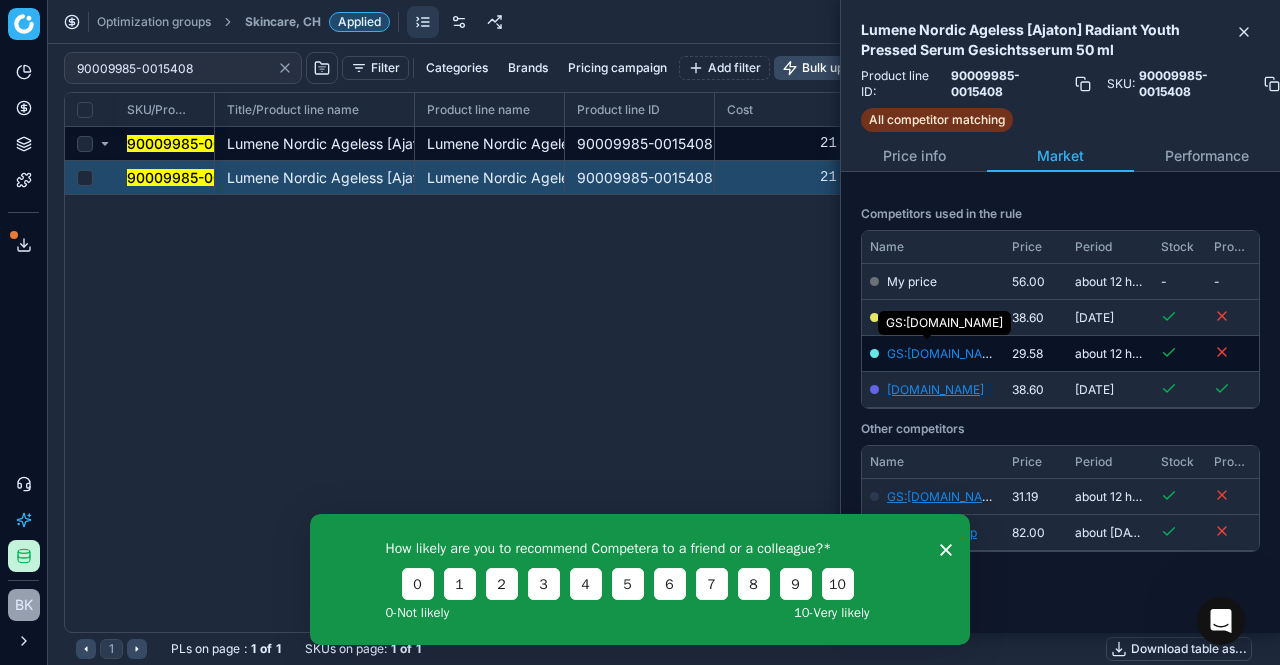 click on "GS:[DOMAIN_NAME]" at bounding box center [945, 353] 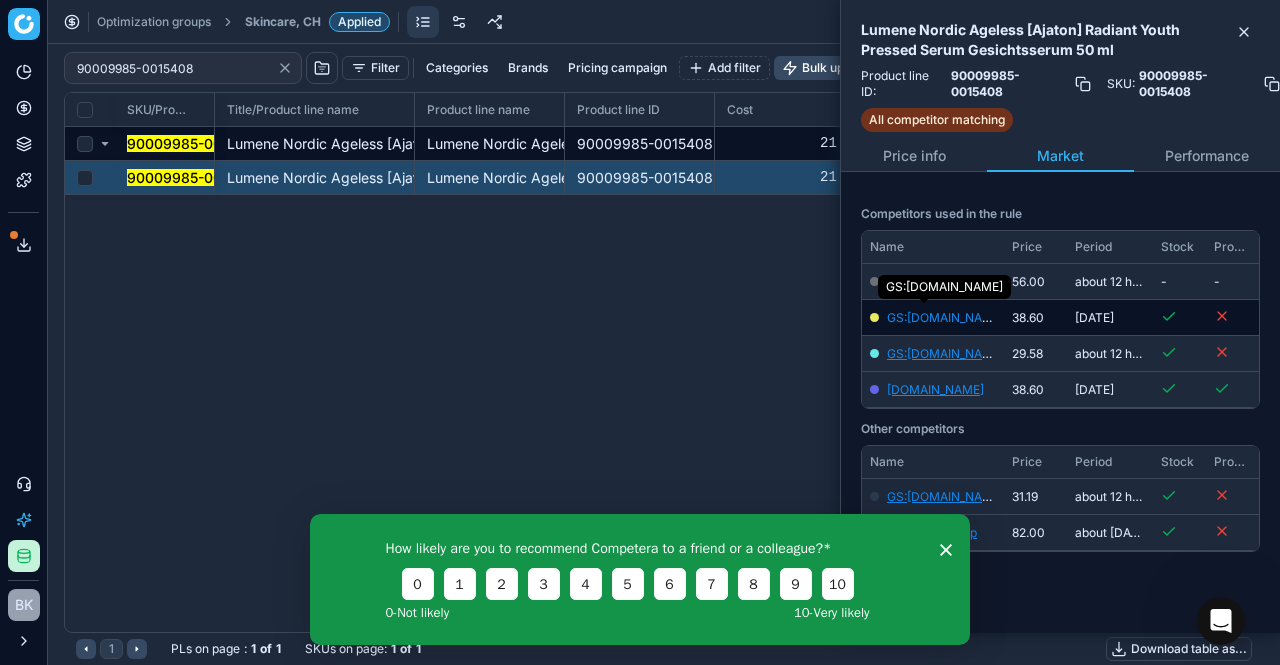 click on "GS:[DOMAIN_NAME]" at bounding box center [945, 317] 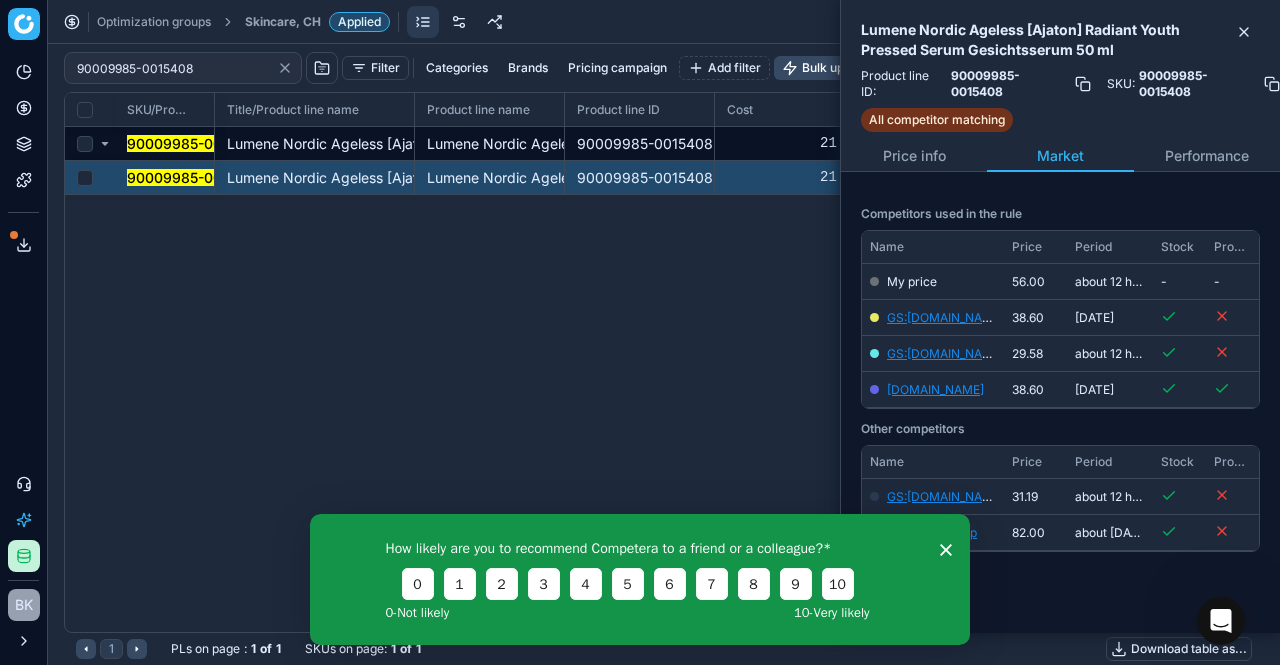 click 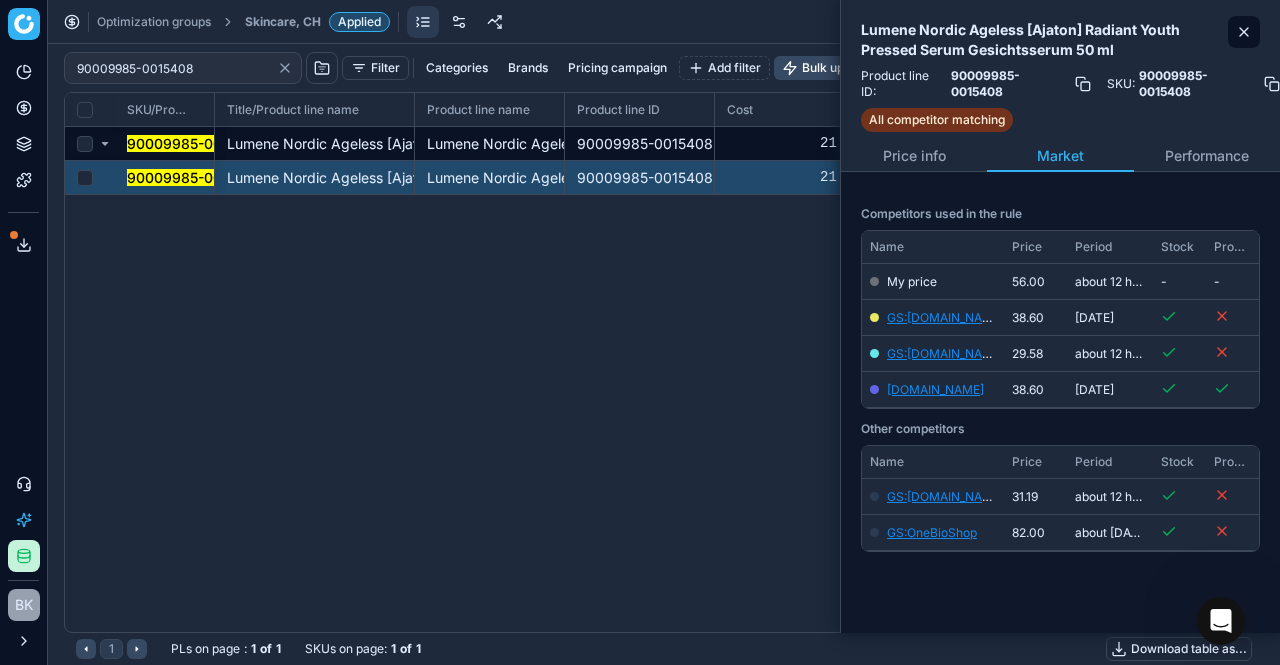 click 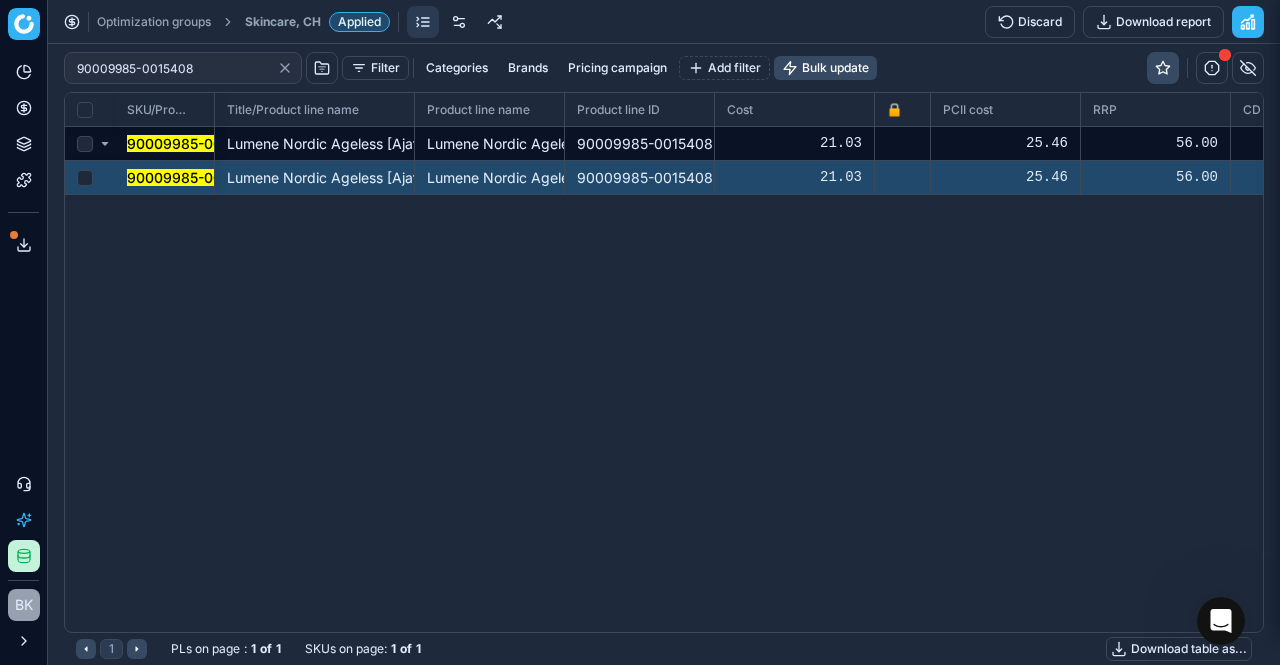 scroll, scrollTop: 0, scrollLeft: 0, axis: both 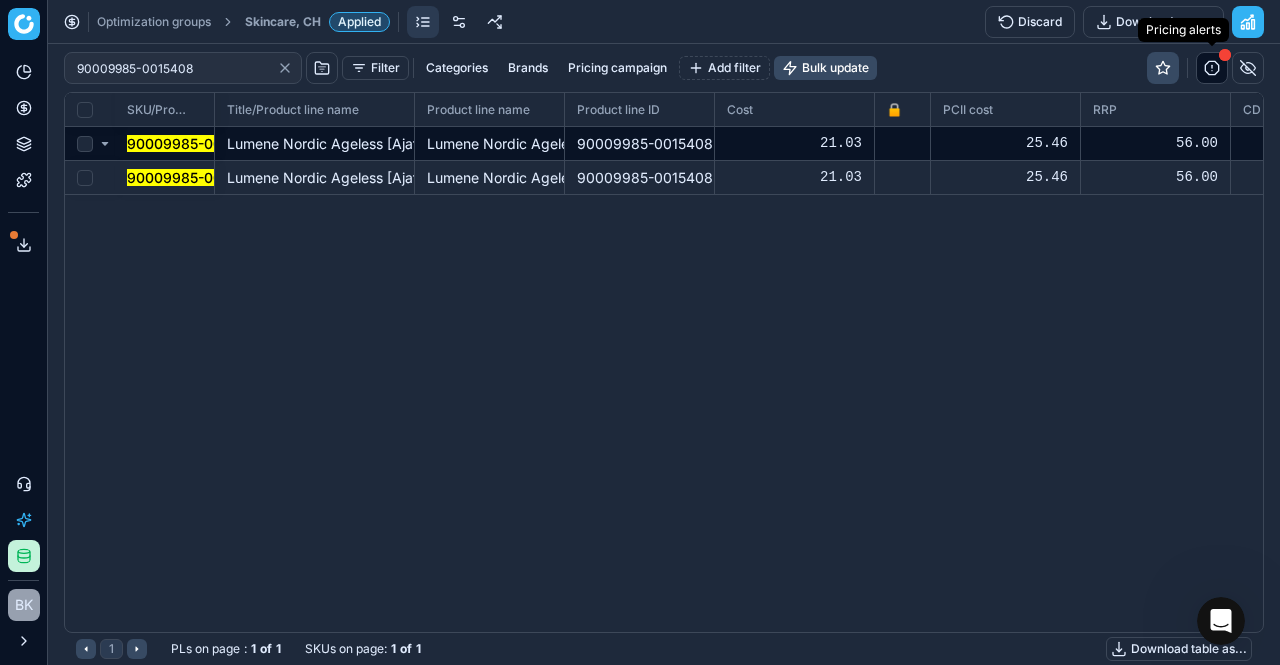 click 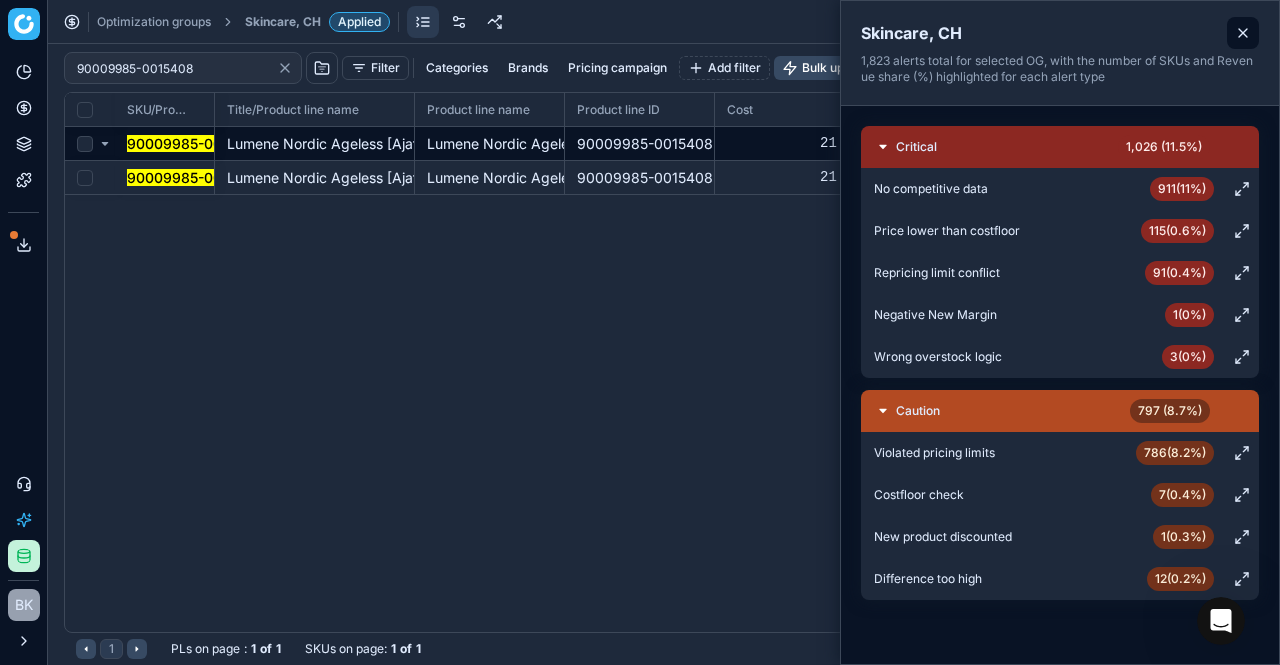 click 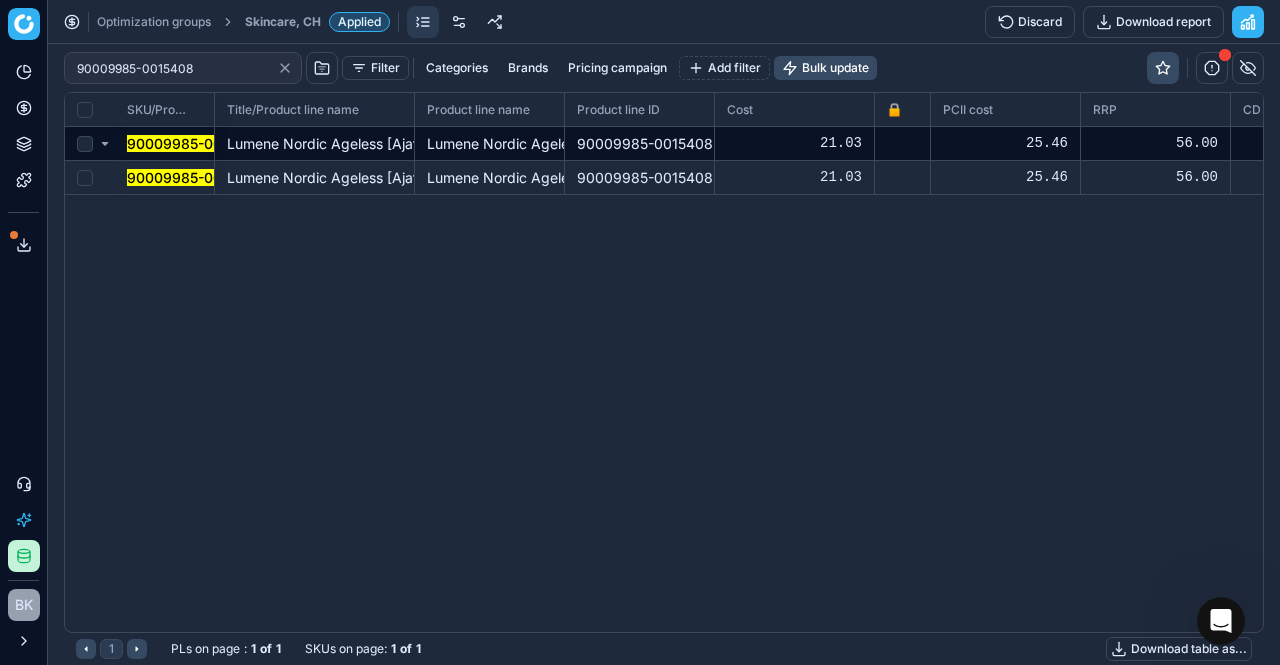 scroll, scrollTop: 0, scrollLeft: 0, axis: both 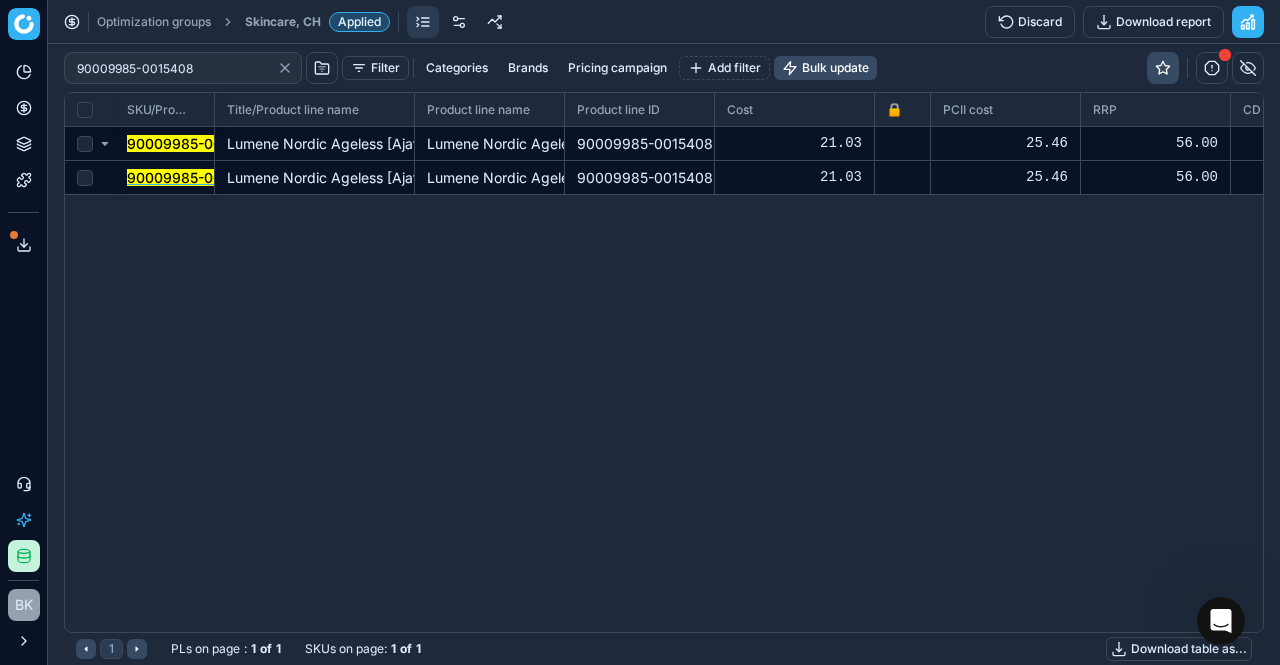 click on "90009985-0015408" at bounding box center (195, 177) 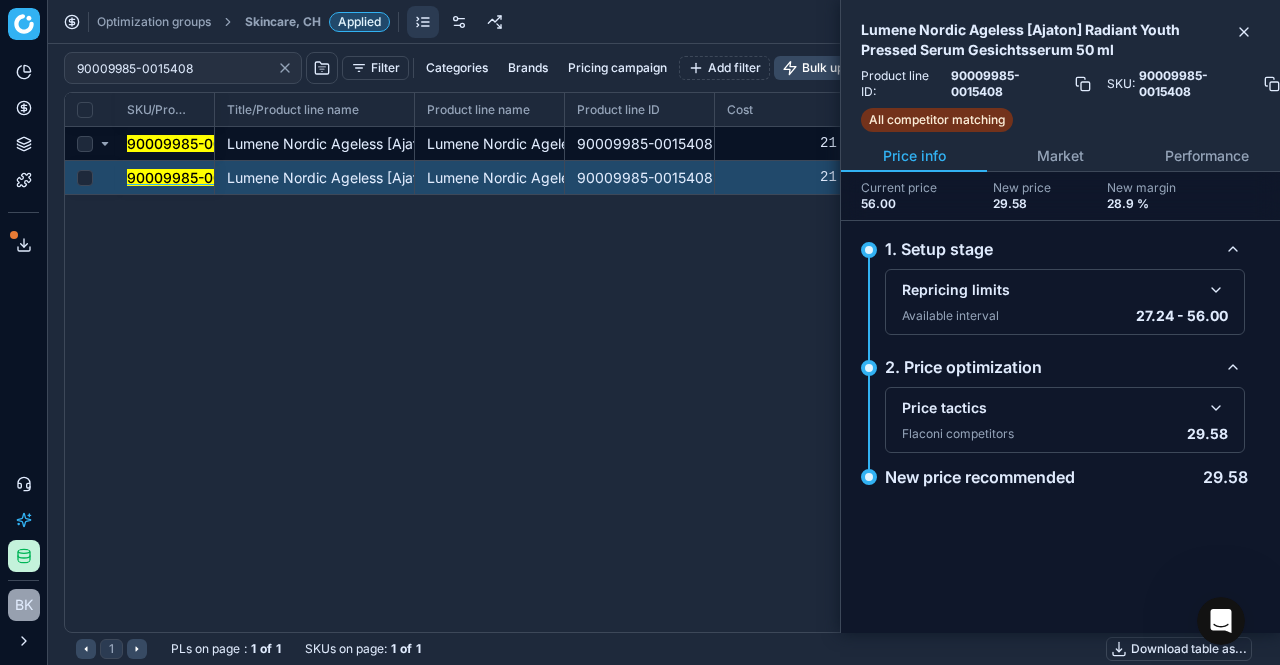 click on "90009985-0015408" at bounding box center [195, 177] 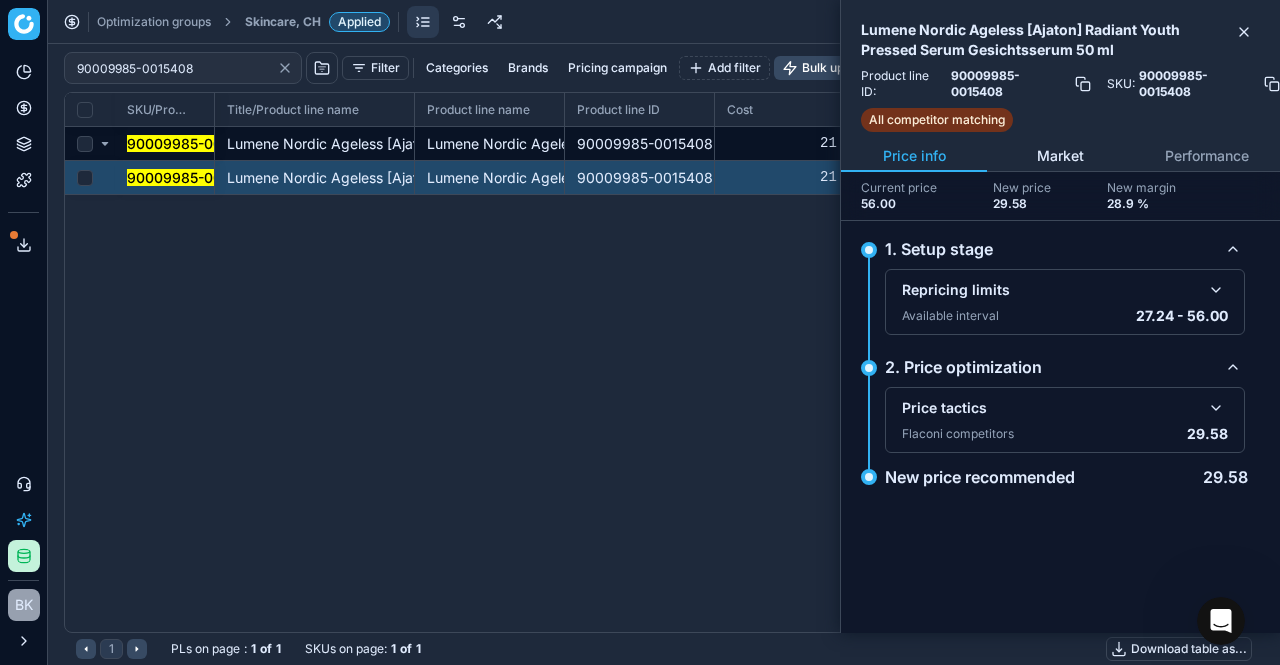 click on "Market" at bounding box center (1060, 156) 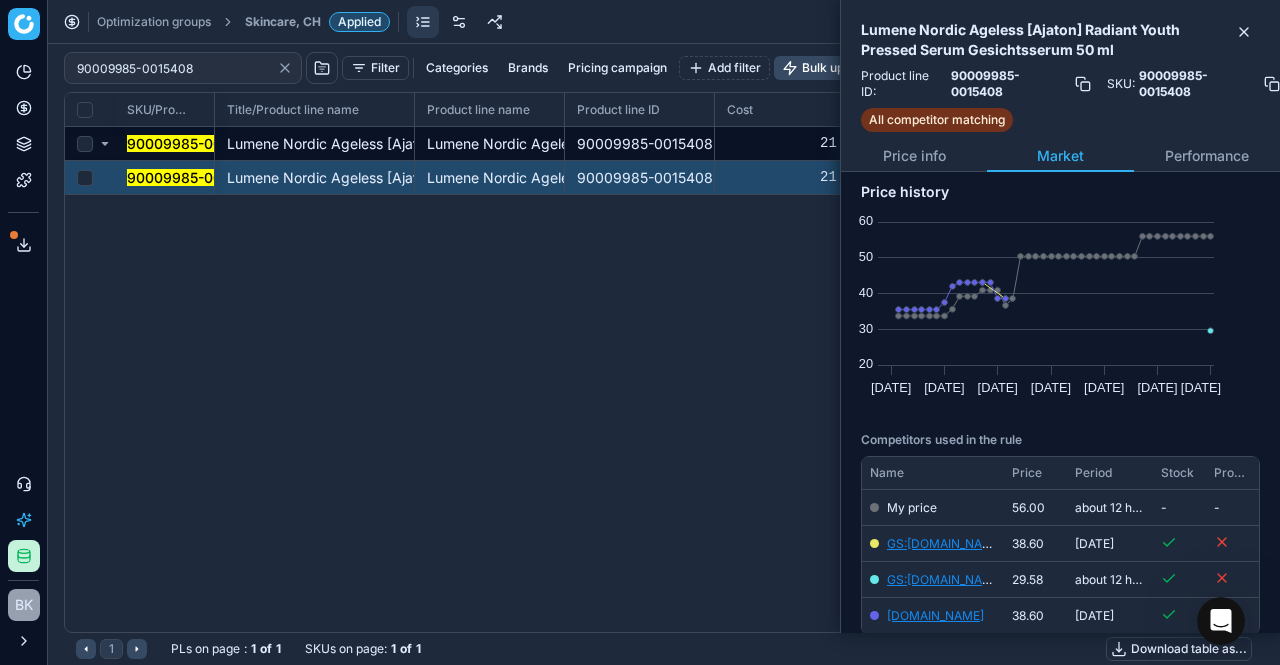 scroll, scrollTop: 0, scrollLeft: 0, axis: both 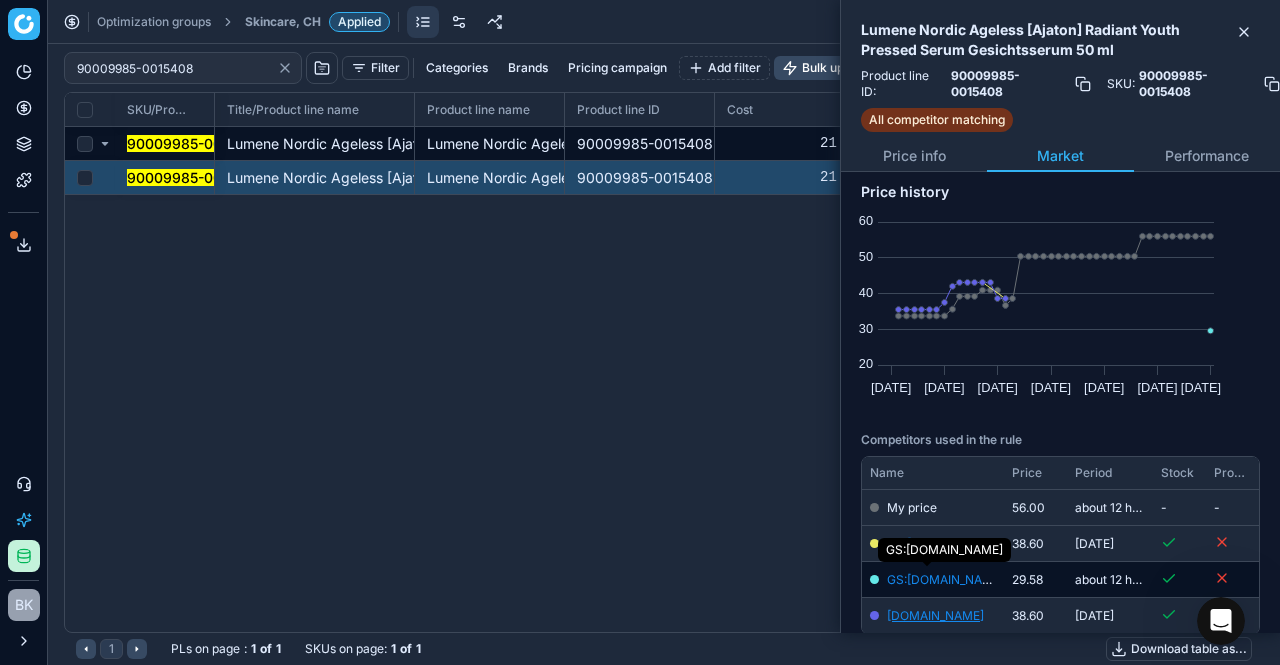click on "GS:[DOMAIN_NAME]" at bounding box center (945, 579) 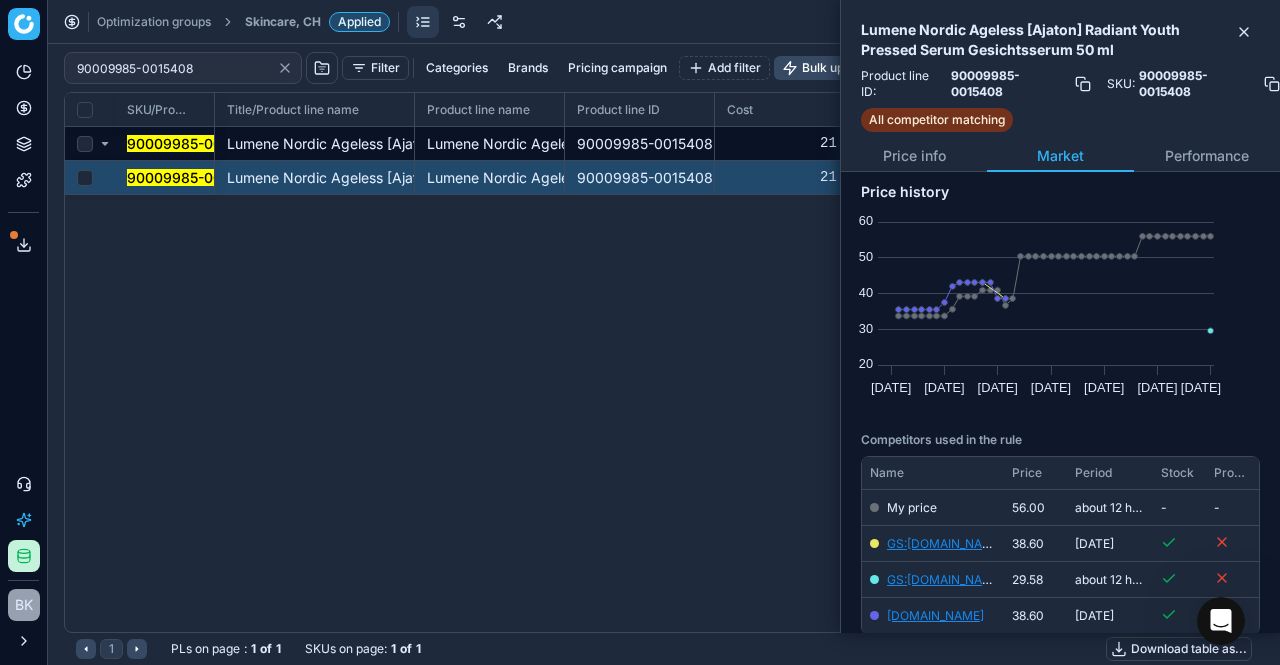 click on "Skincare, CH" at bounding box center (283, 22) 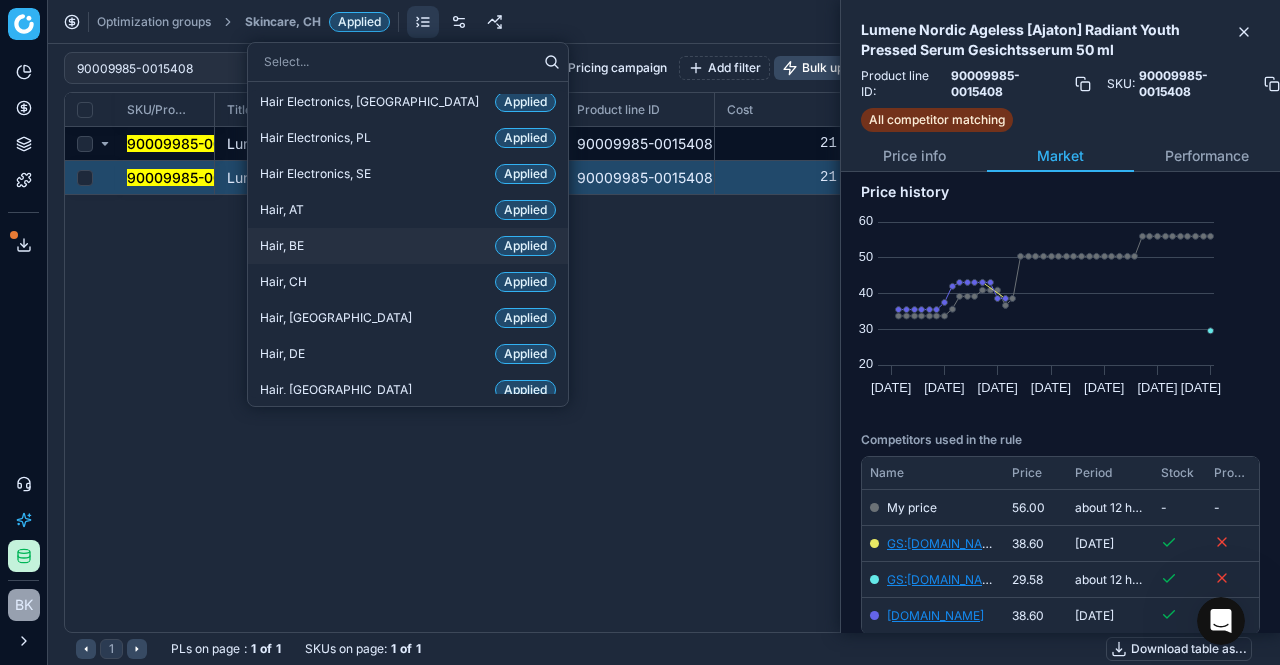 scroll, scrollTop: 336, scrollLeft: 0, axis: vertical 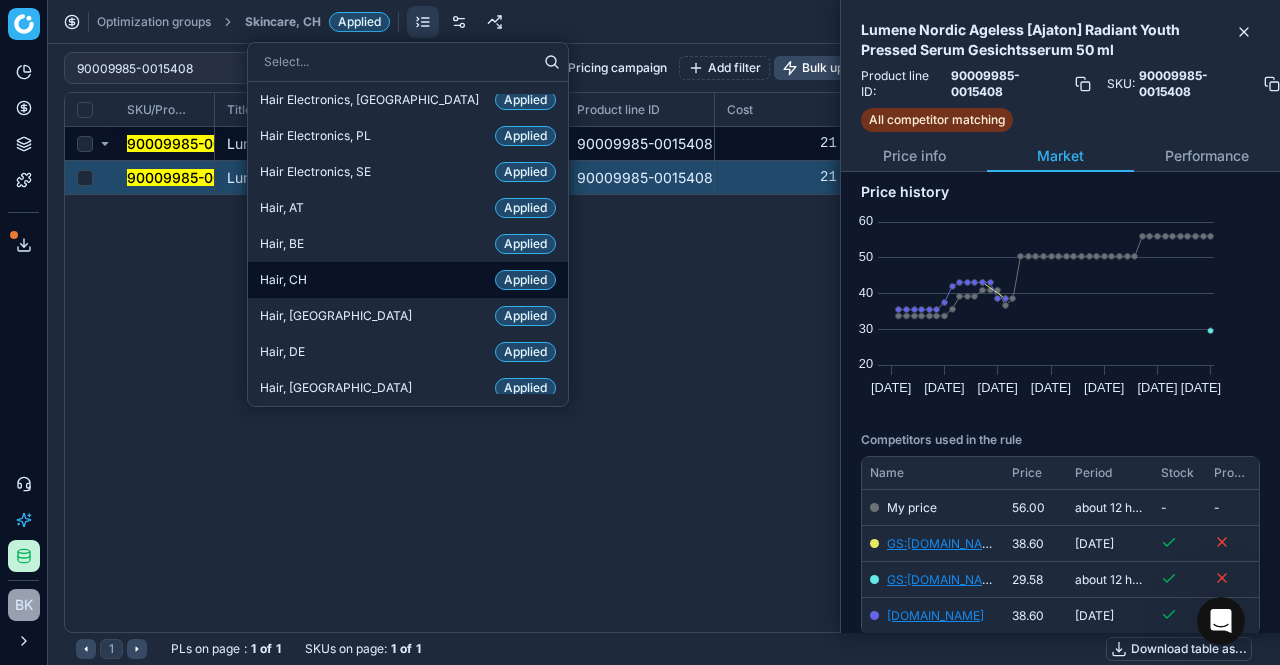 click on "Hair, CH Applied" at bounding box center (408, 280) 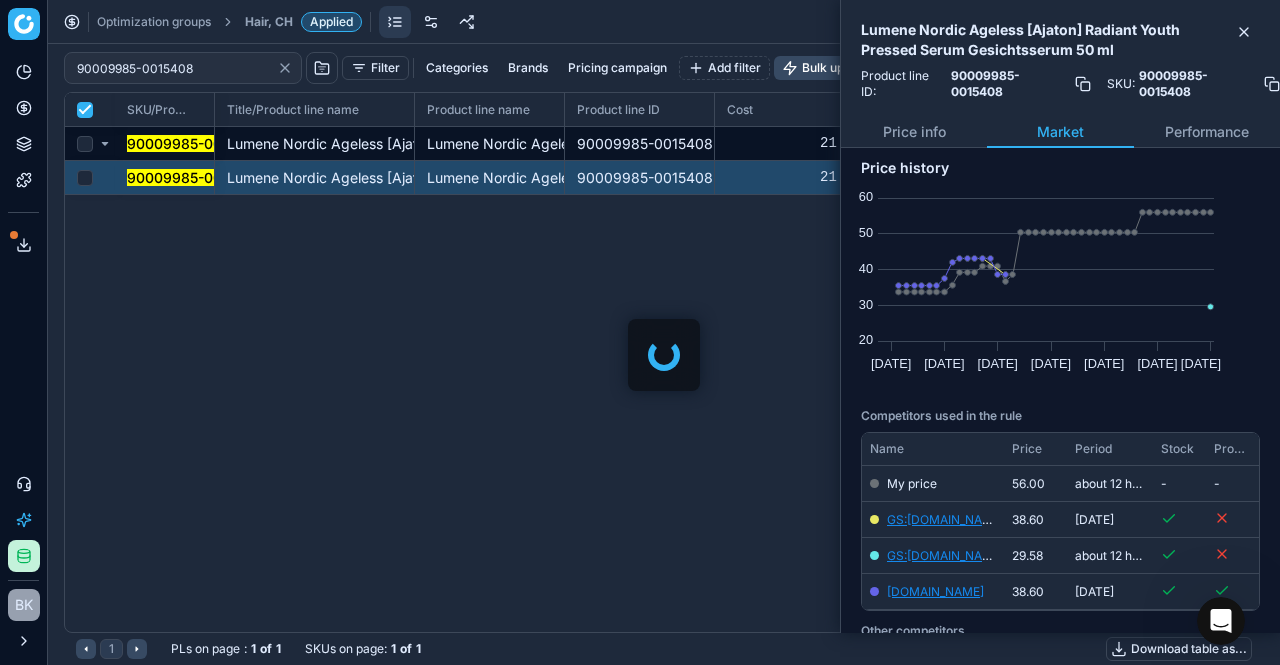 checkbox on "true" 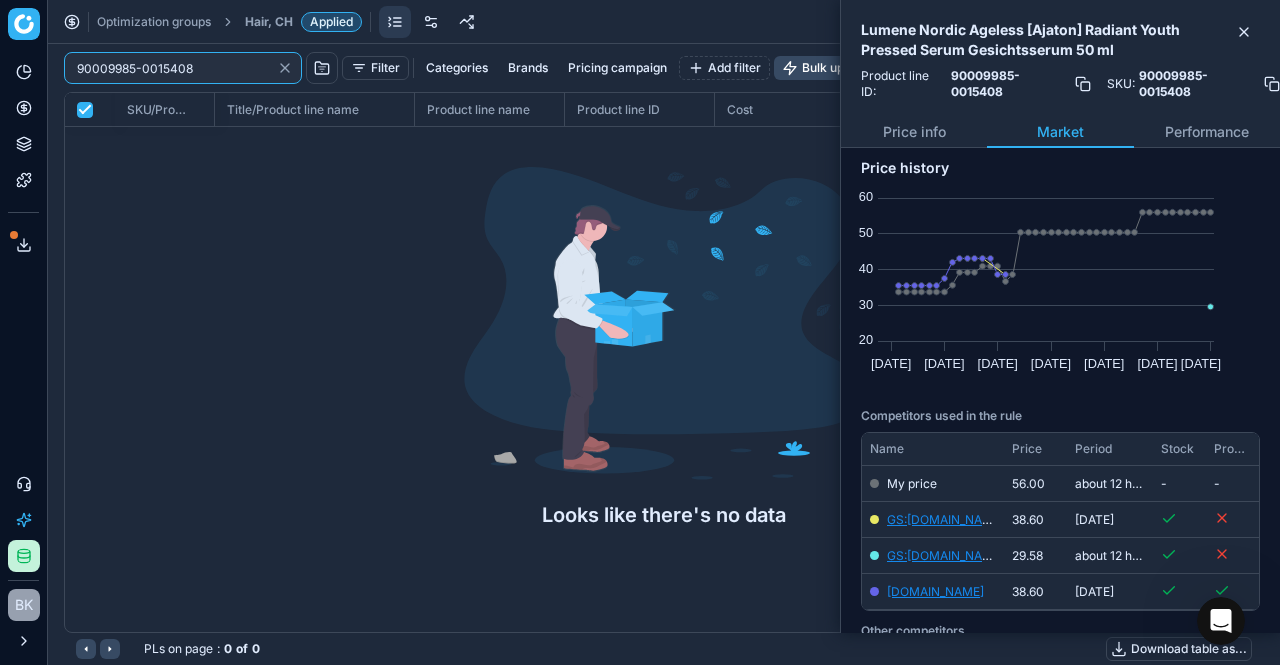 click 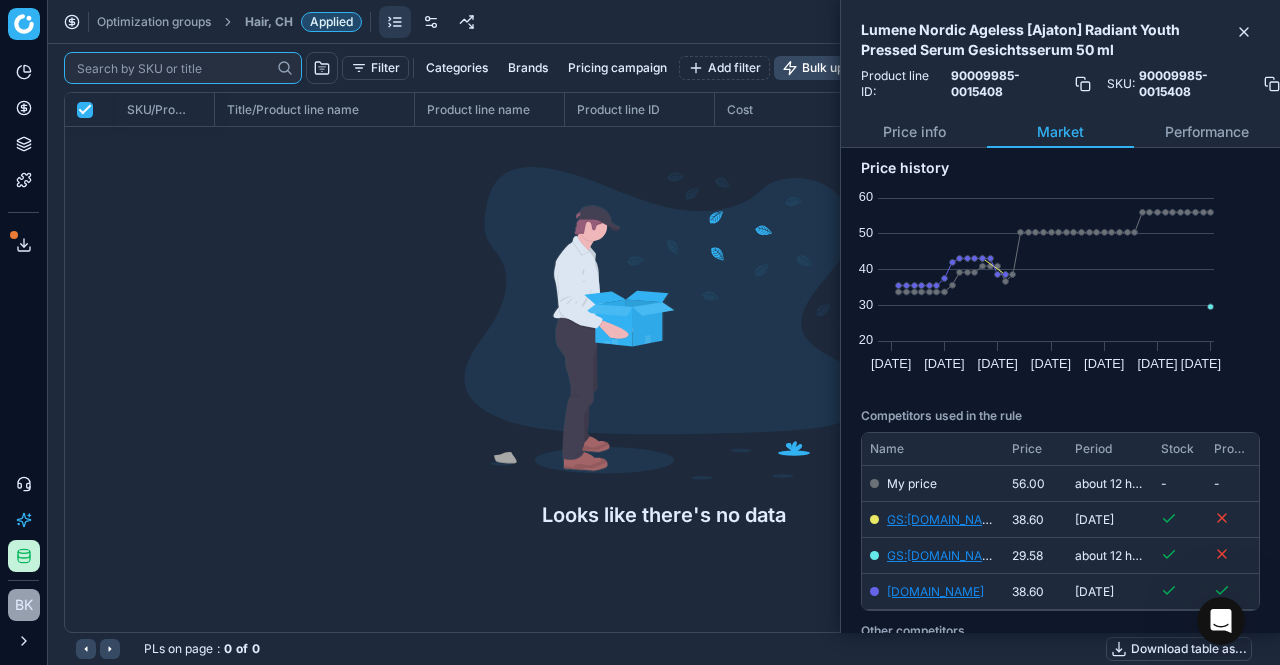 paste on "80075420-75" 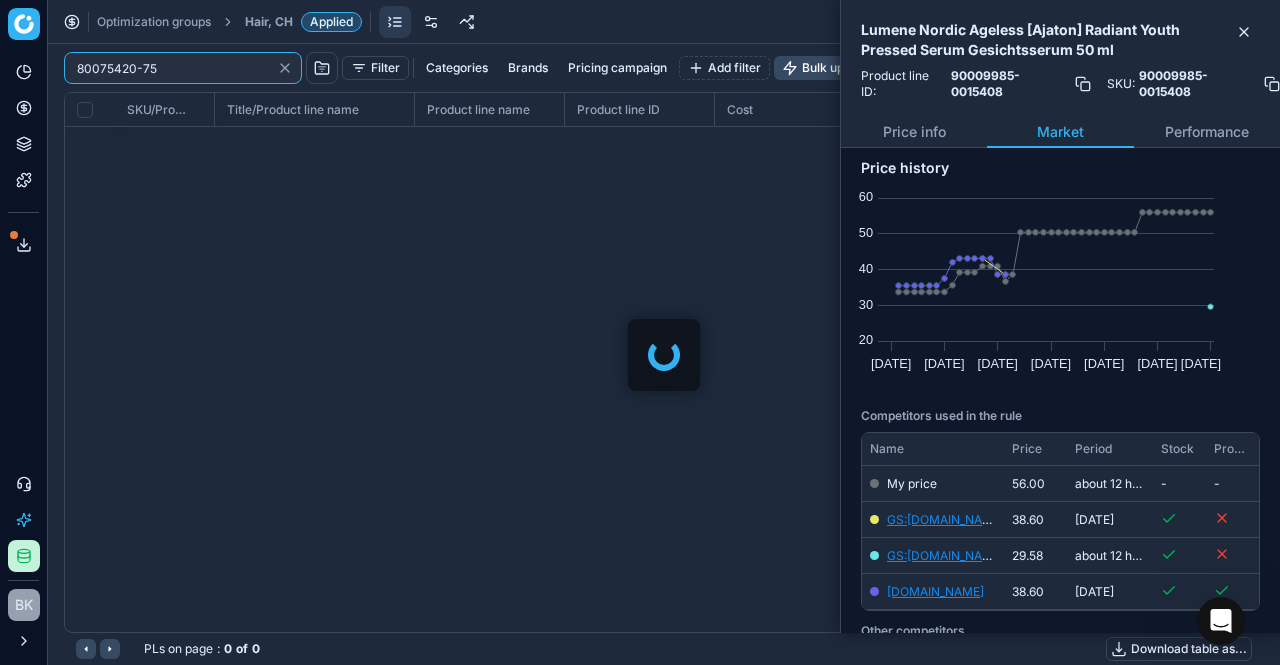 checkbox on "false" 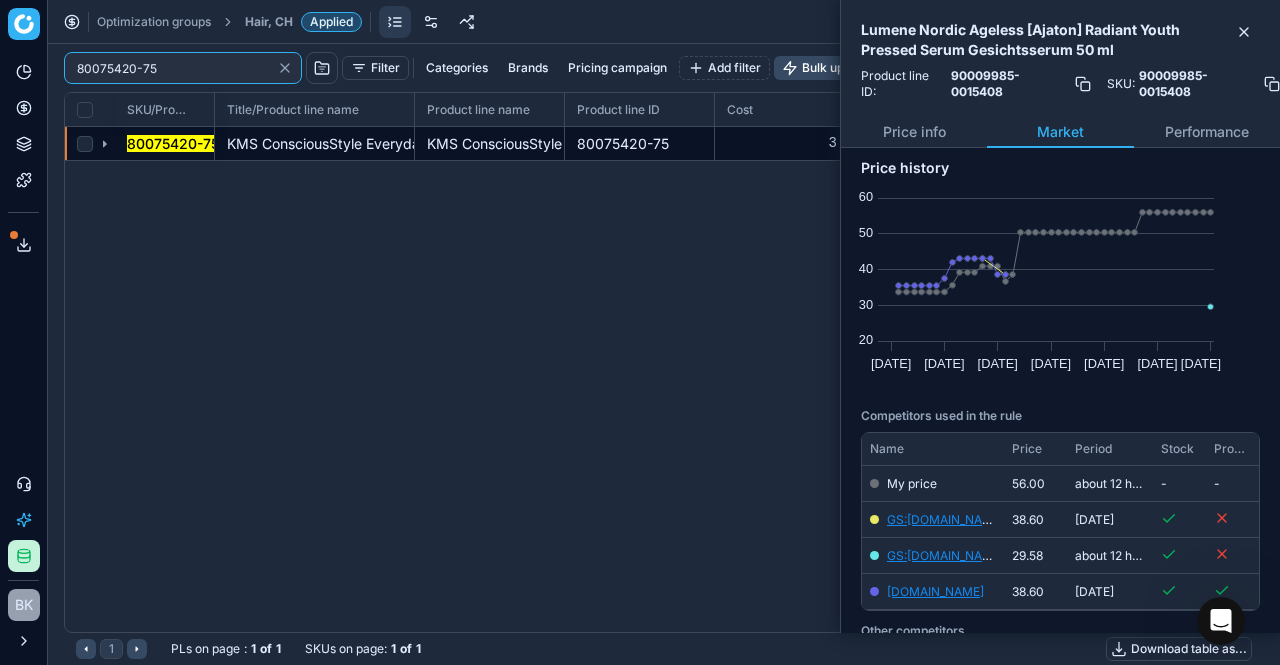 type on "80075420-75" 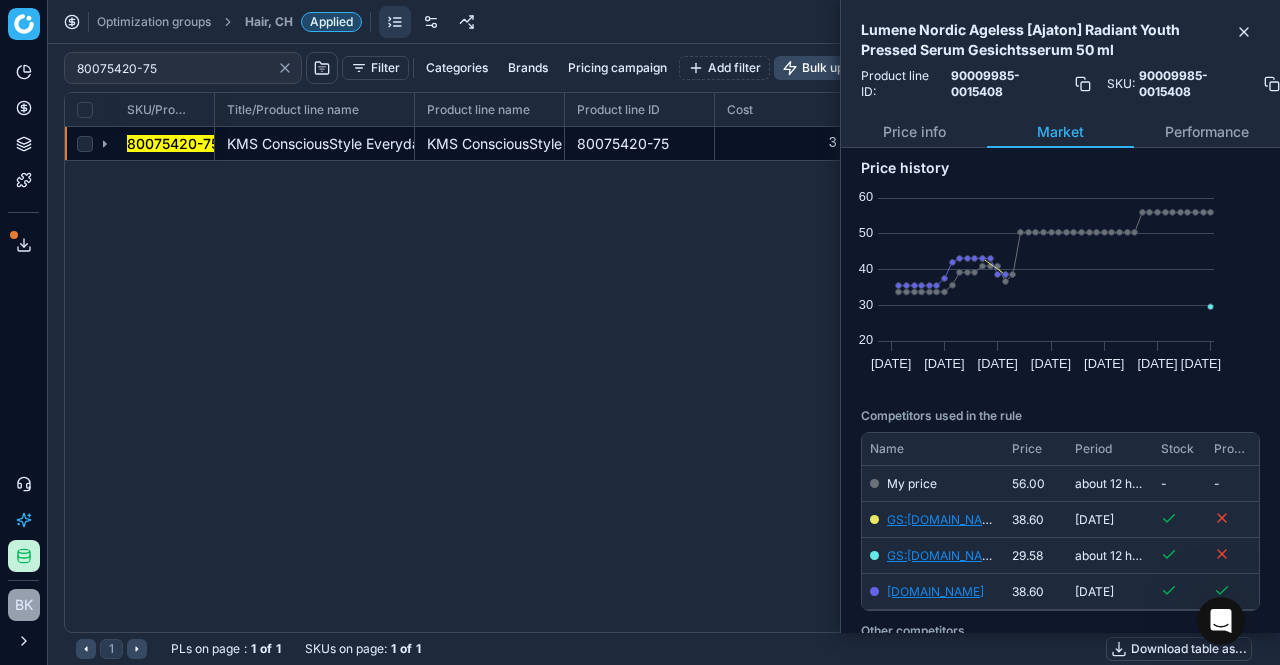 click 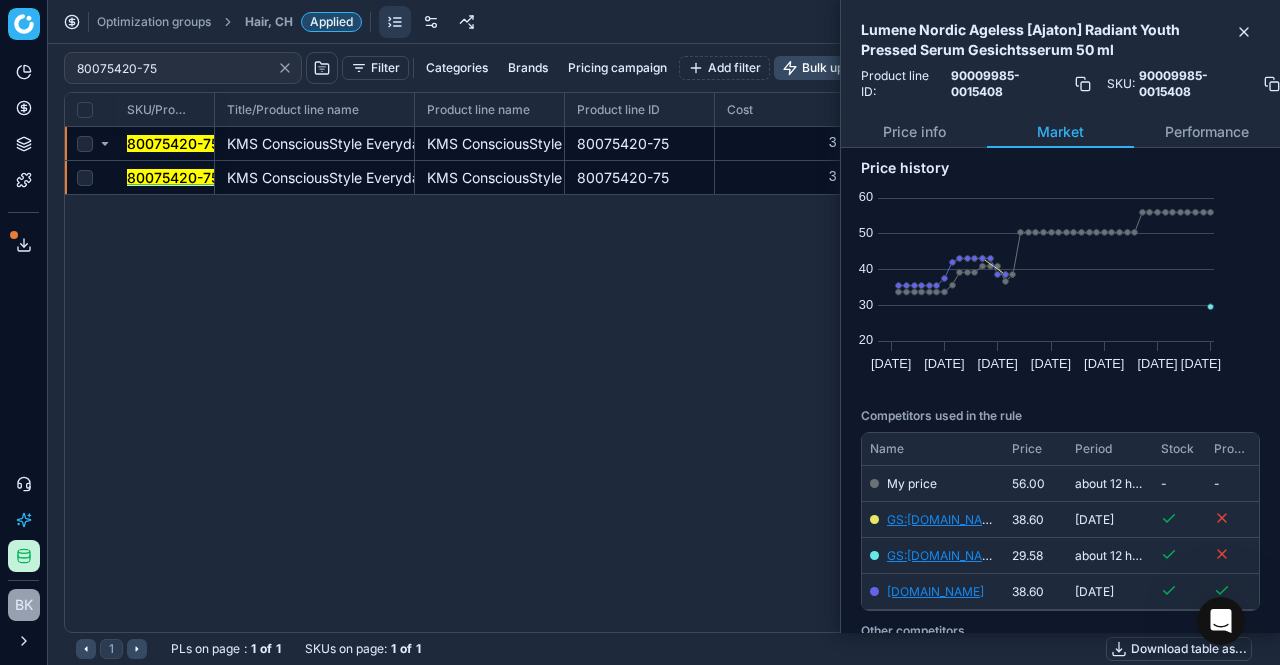 click on "80075420-75" at bounding box center [173, 177] 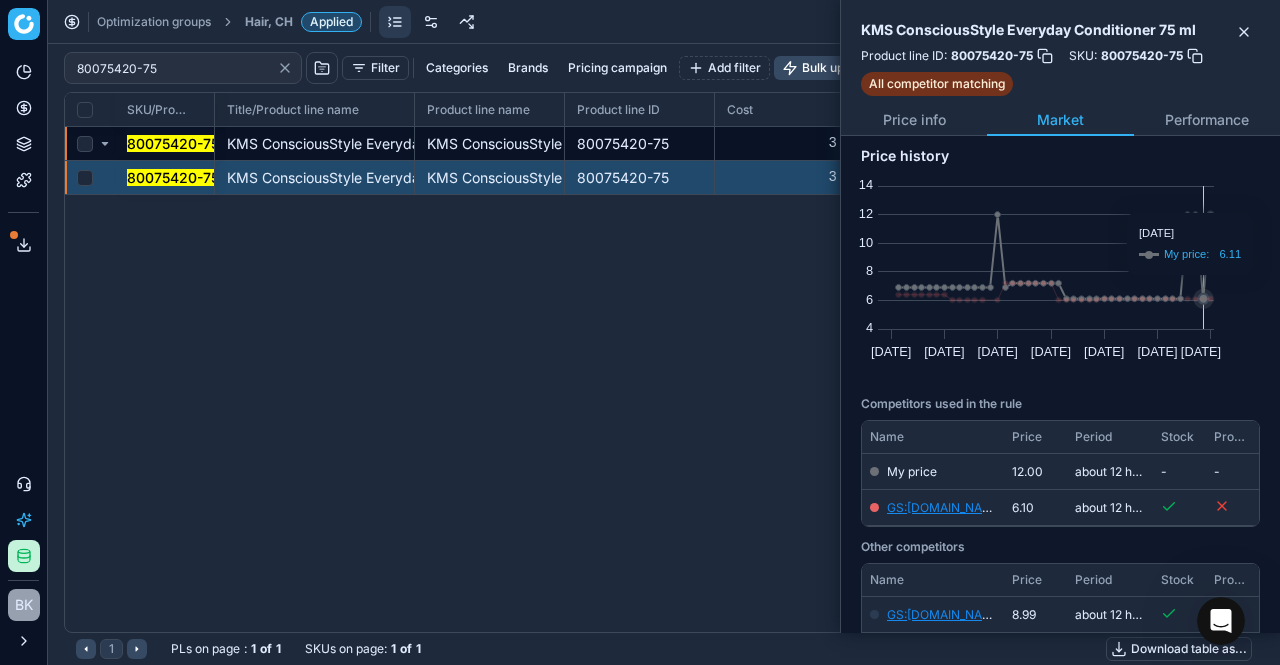 click 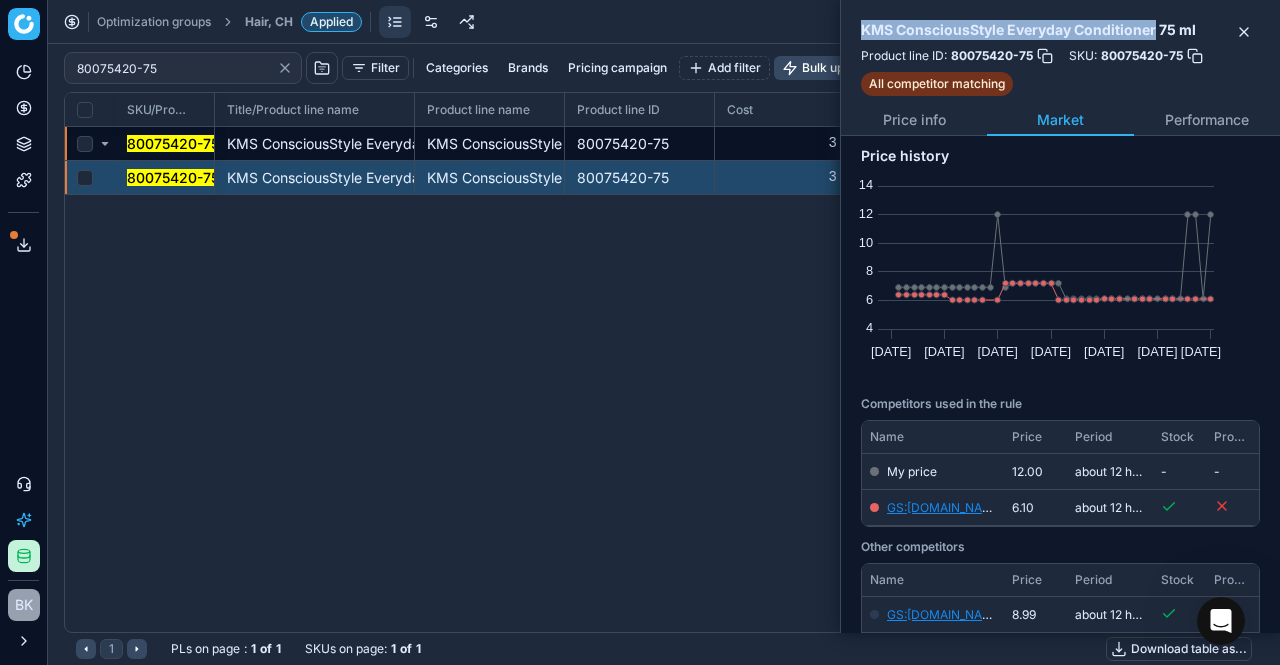 drag, startPoint x: 856, startPoint y: 27, endPoint x: 1154, endPoint y: 29, distance: 298.0067 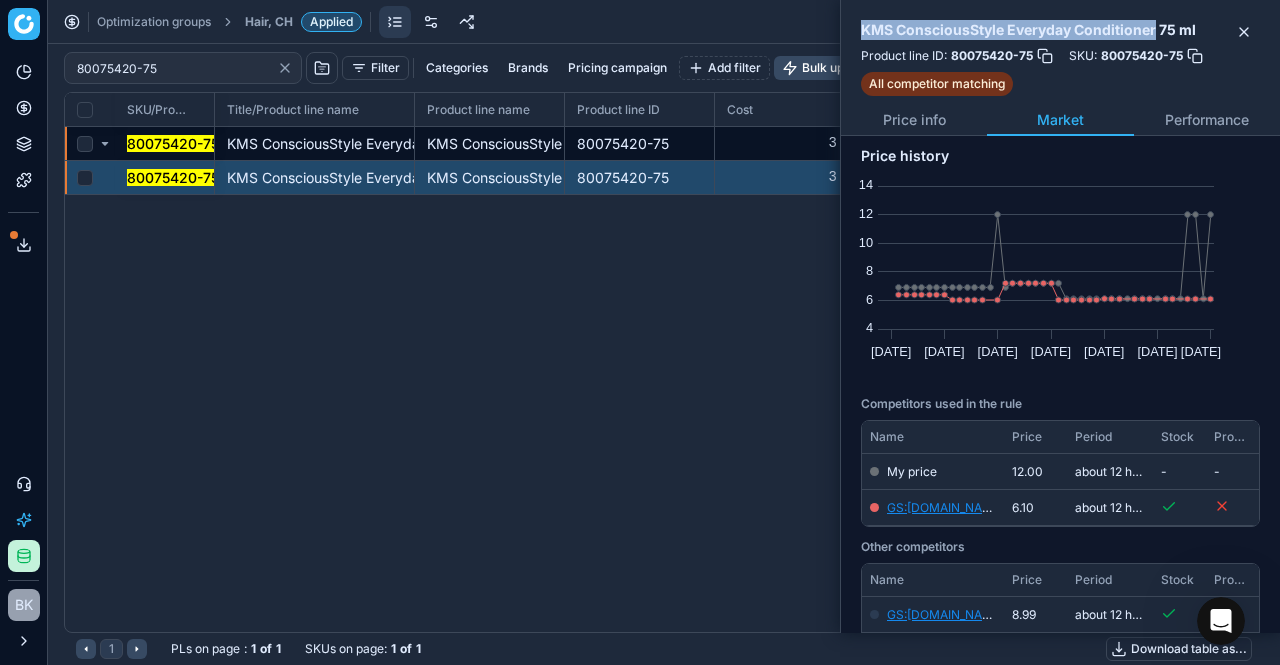 click on "KMS ConsciousStyle Everyday Conditioner  75 ml" at bounding box center [1060, 24] 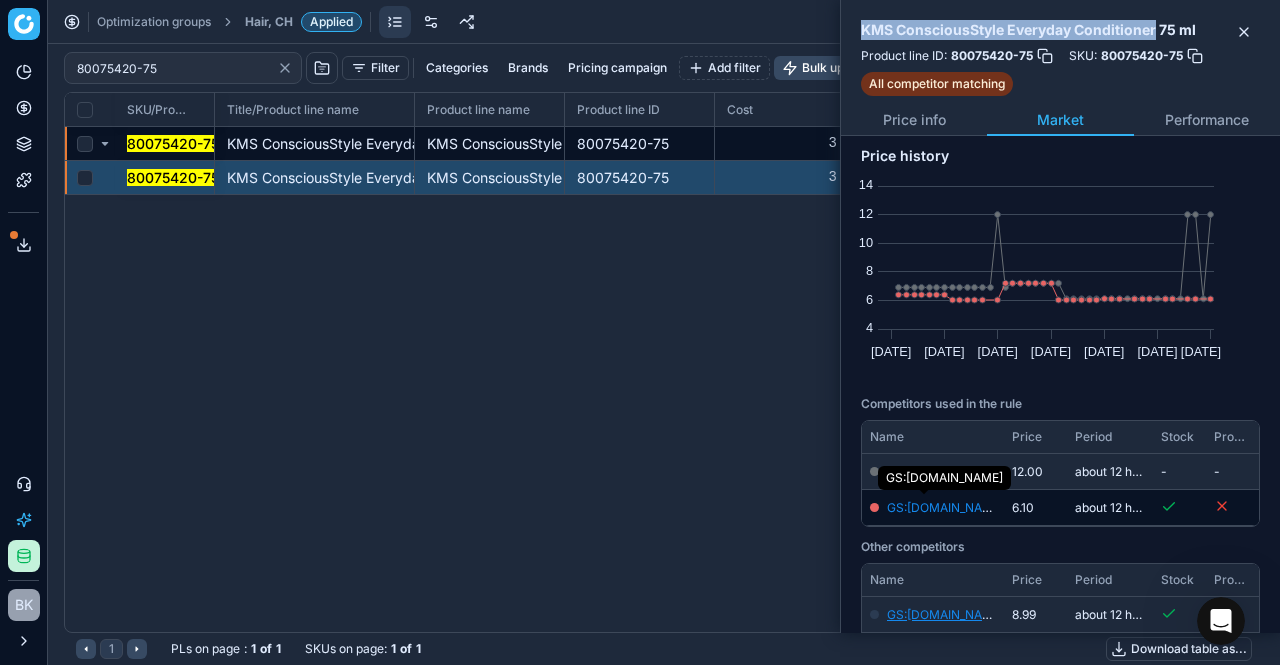 click on "GS:[DOMAIN_NAME]" at bounding box center [945, 507] 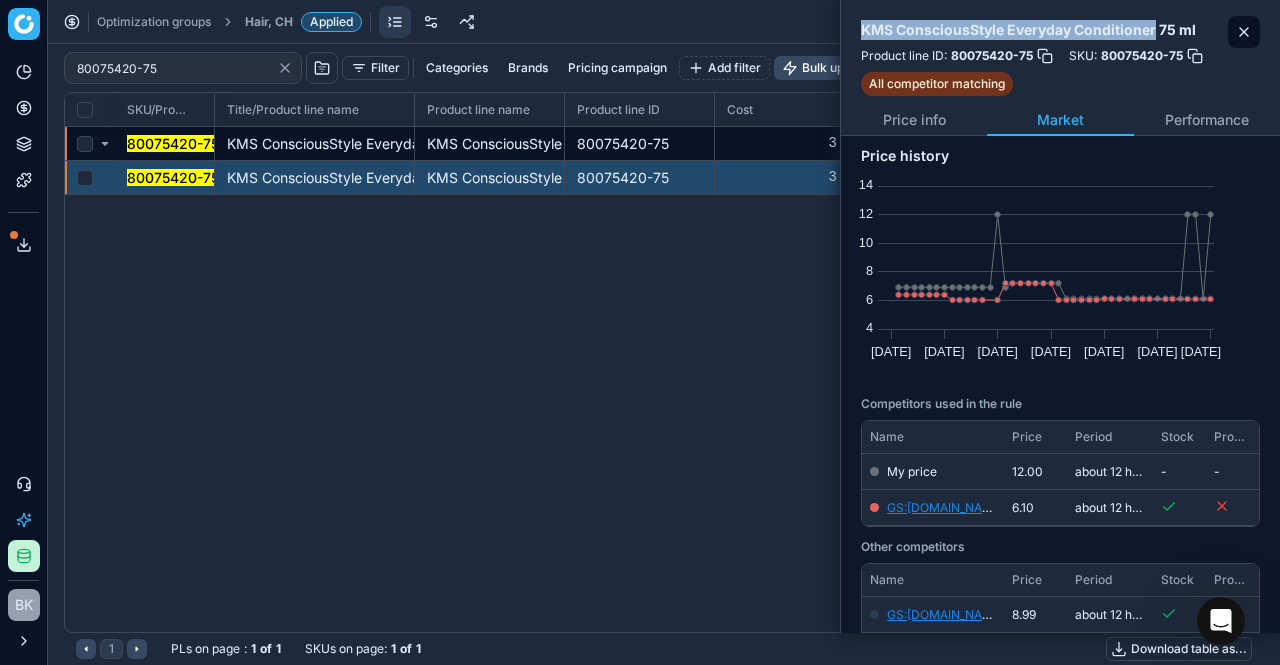 click 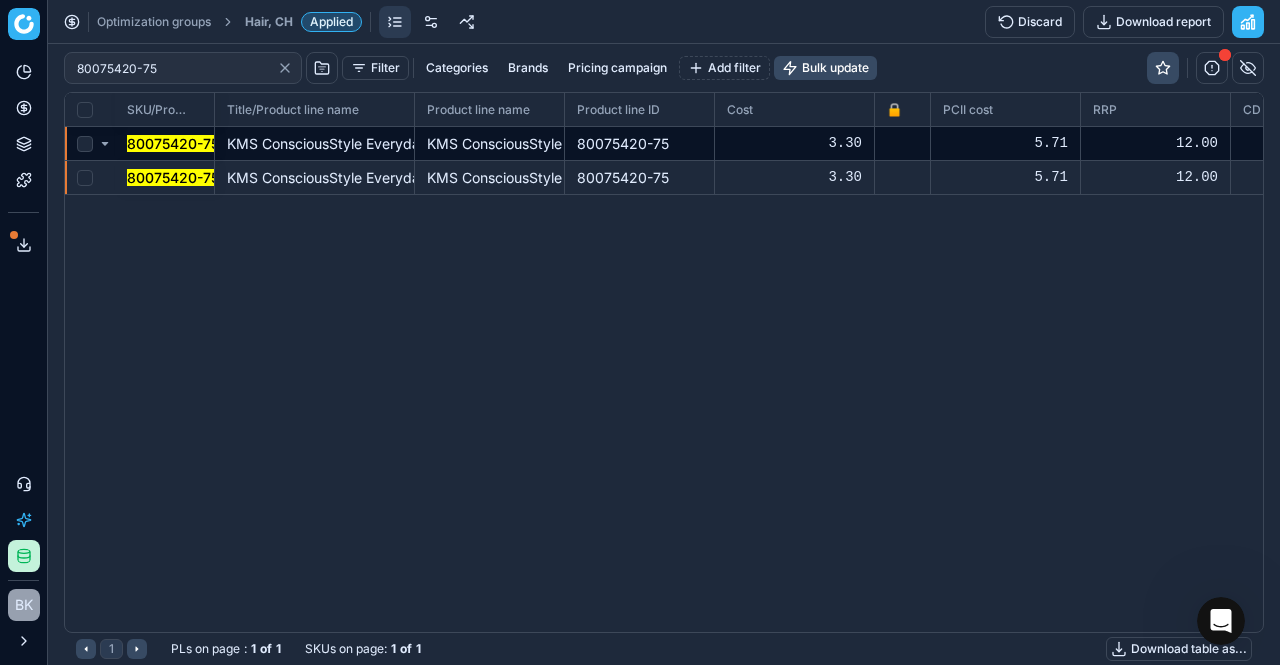 click on "Hair, CH" at bounding box center [269, 22] 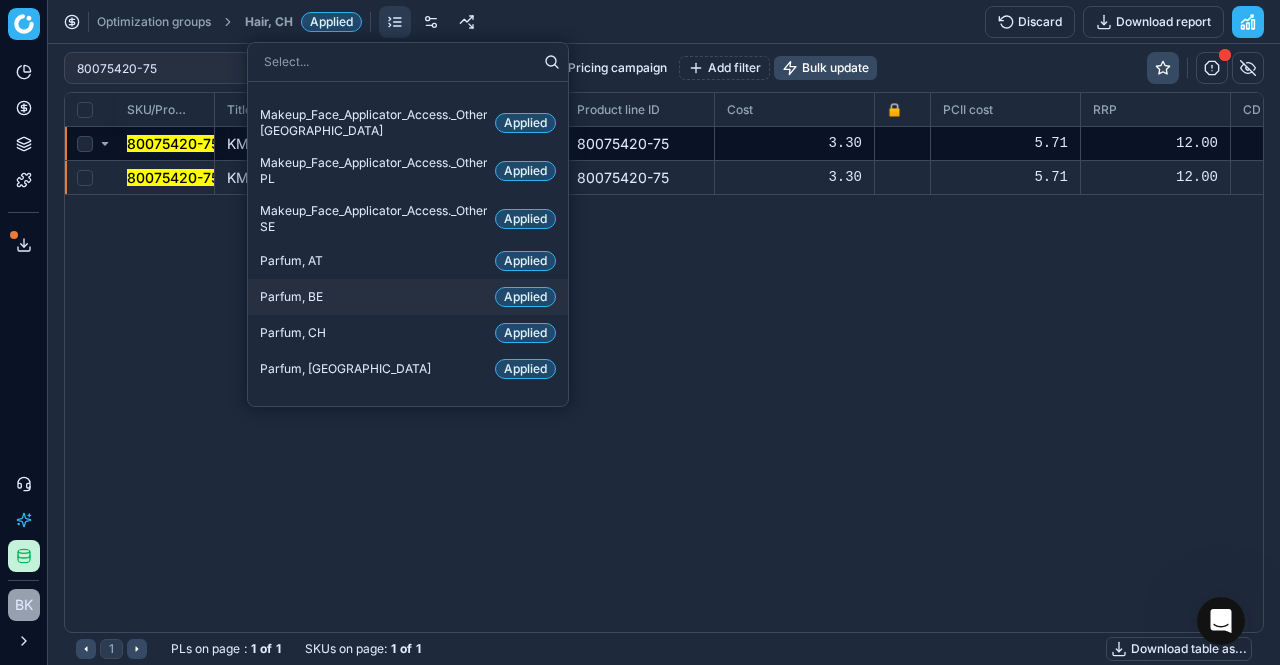 scroll, scrollTop: 1724, scrollLeft: 0, axis: vertical 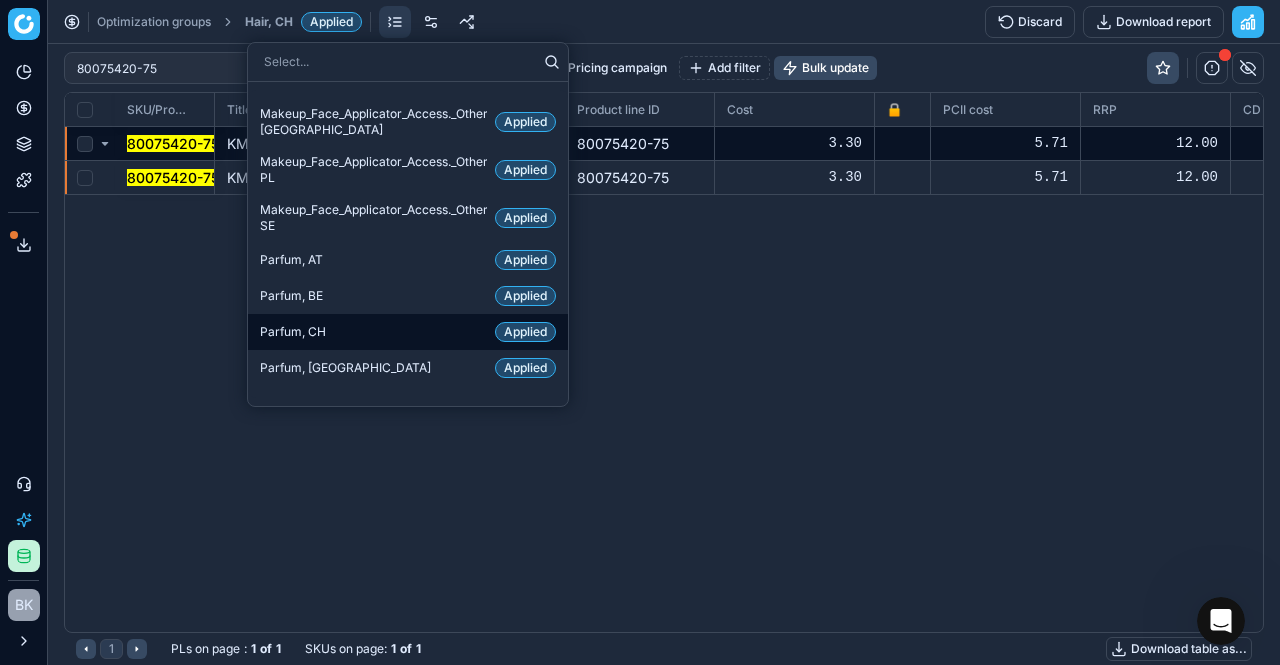 click on "Parfum, CH" at bounding box center (293, 332) 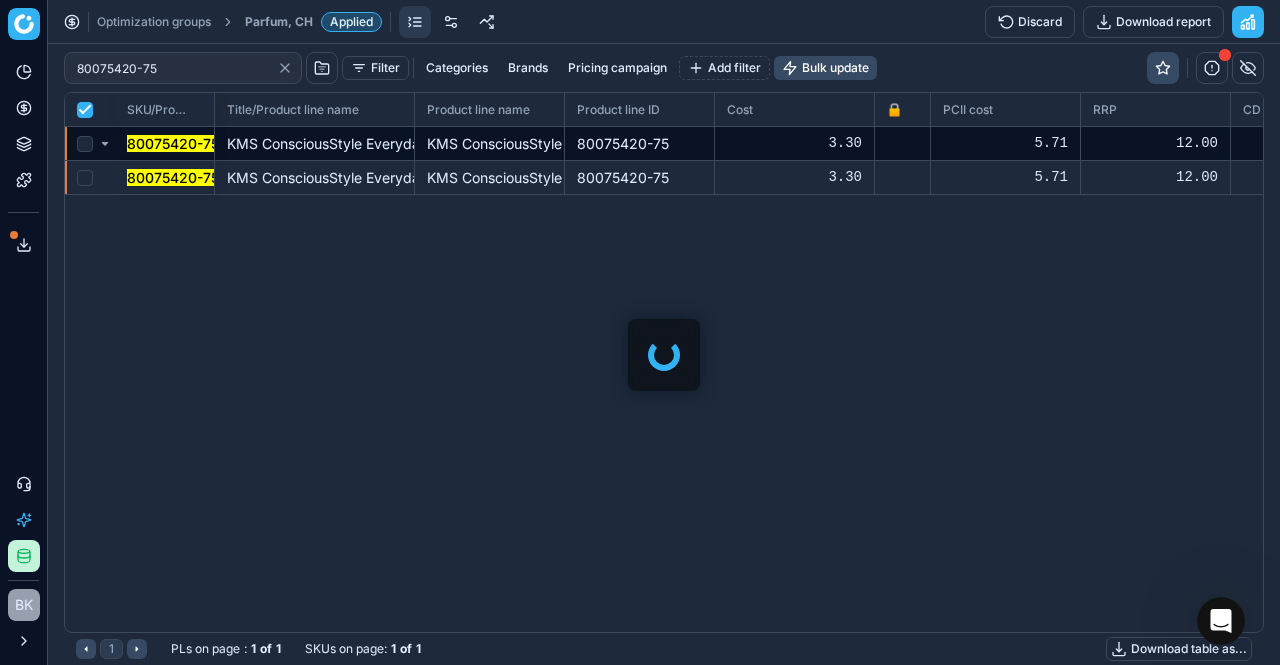 checkbox on "true" 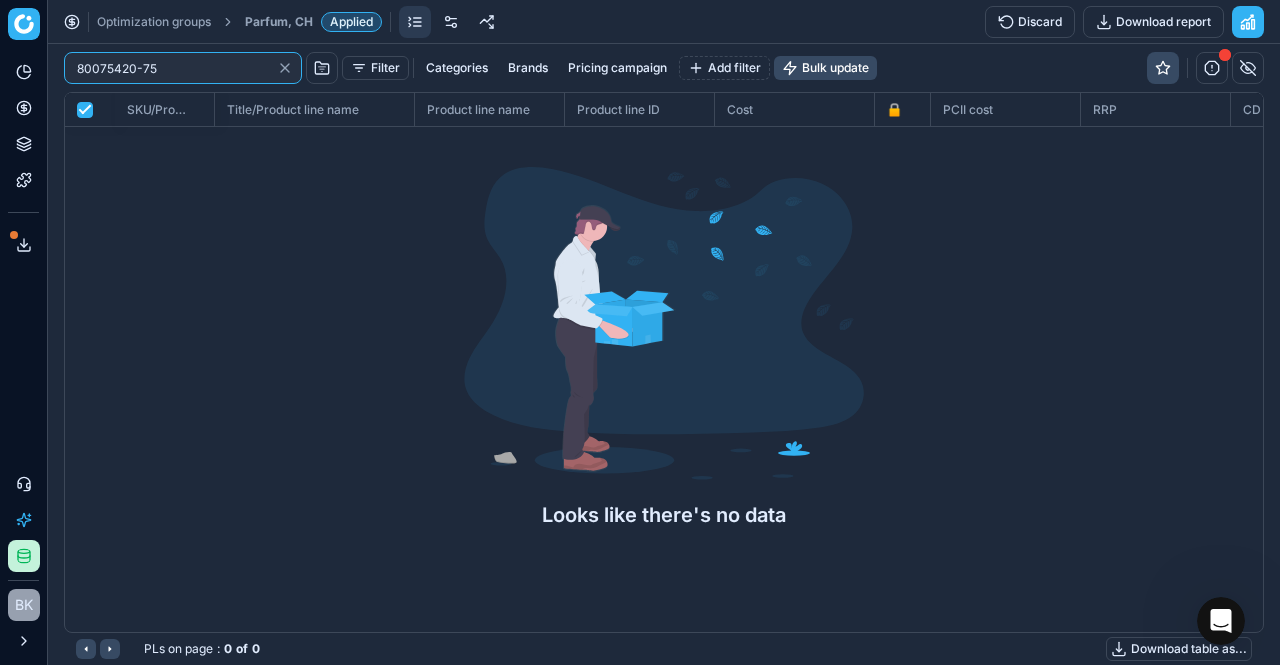 click 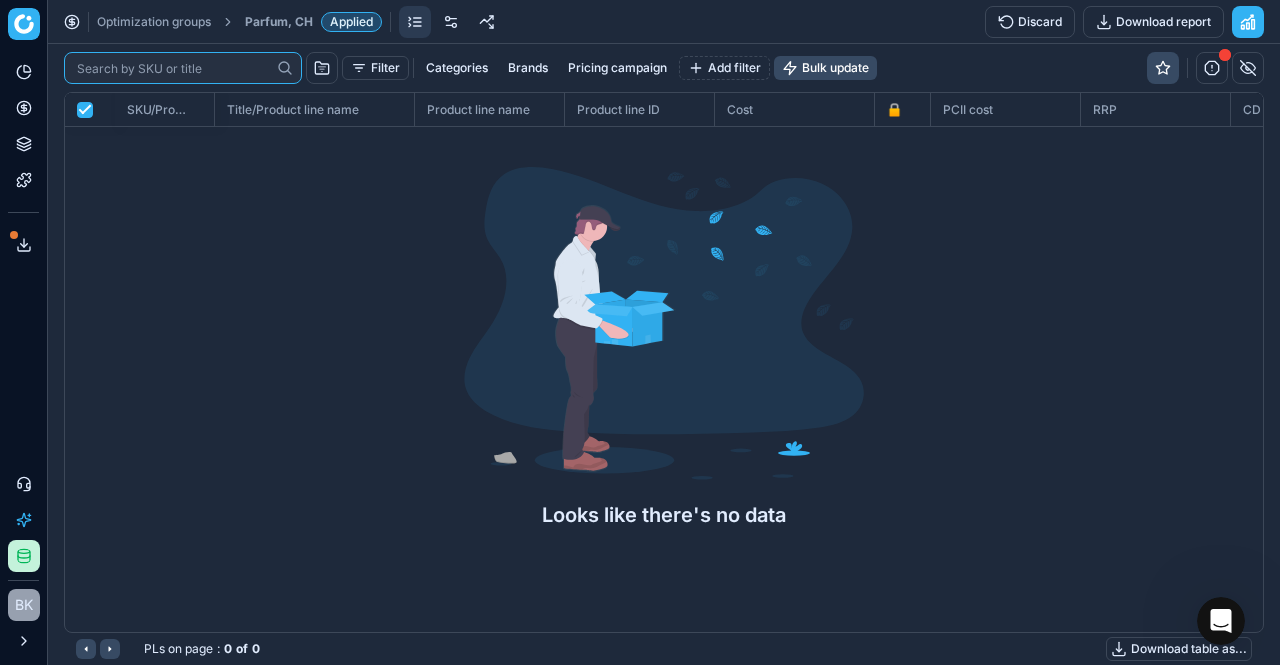 paste on "90006410-0009759" 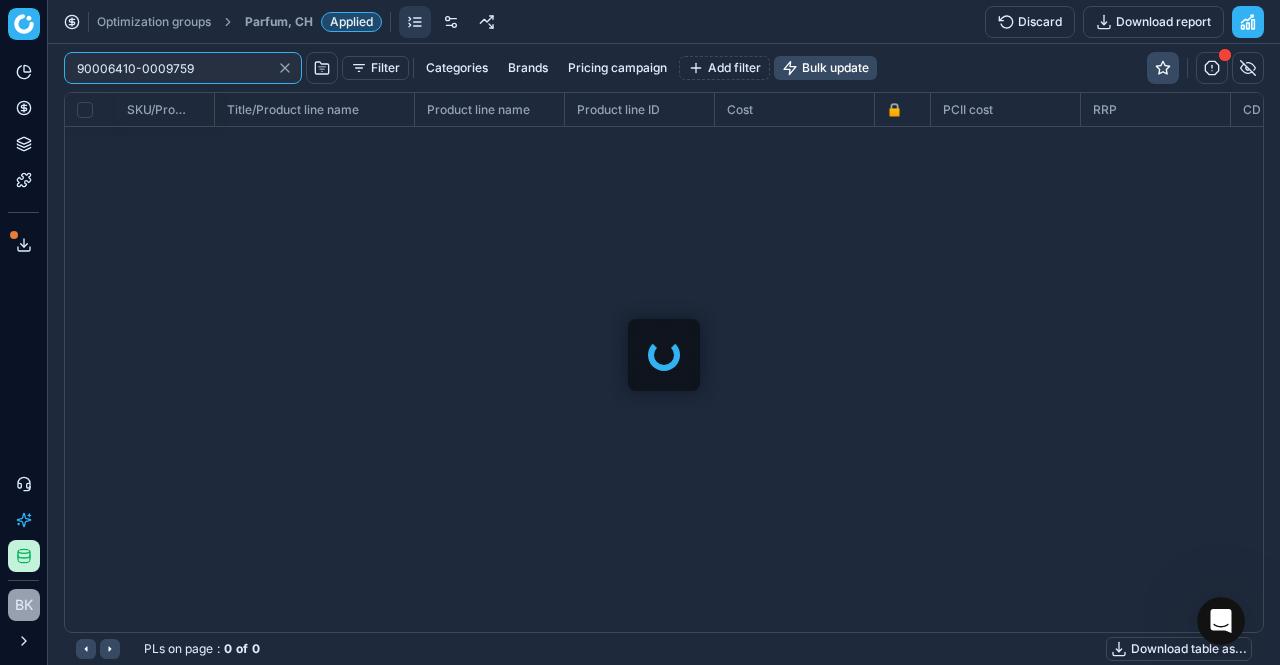 checkbox on "false" 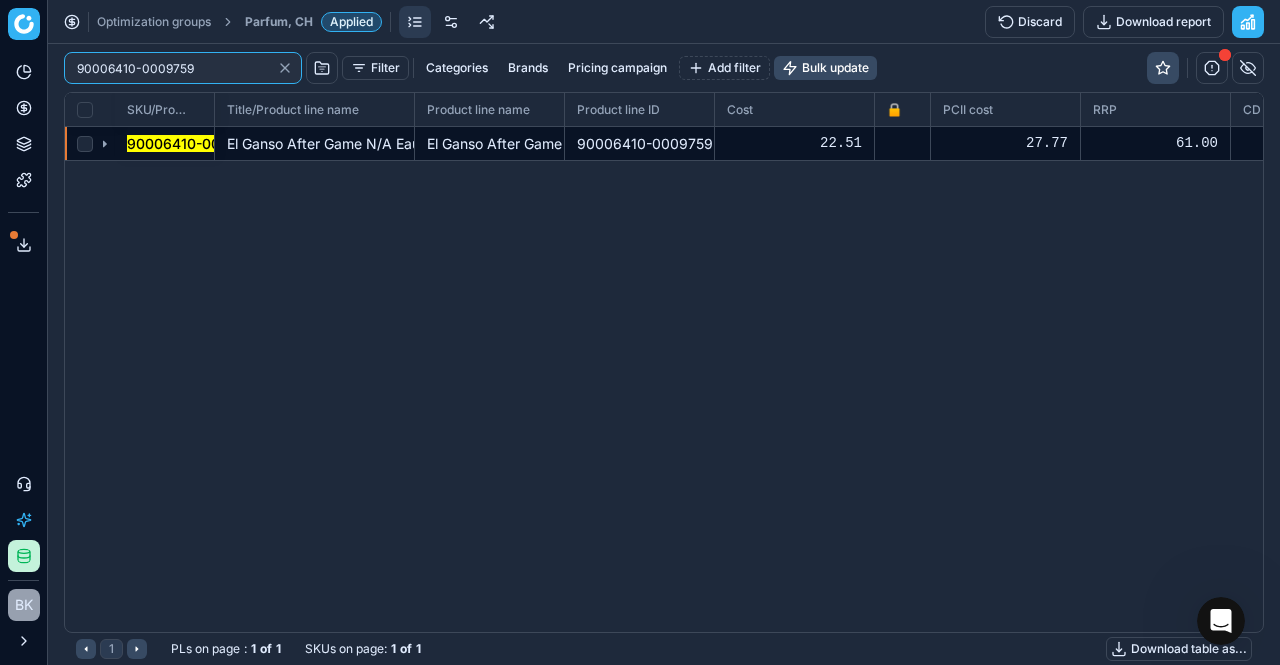 type on "90006410-0009759" 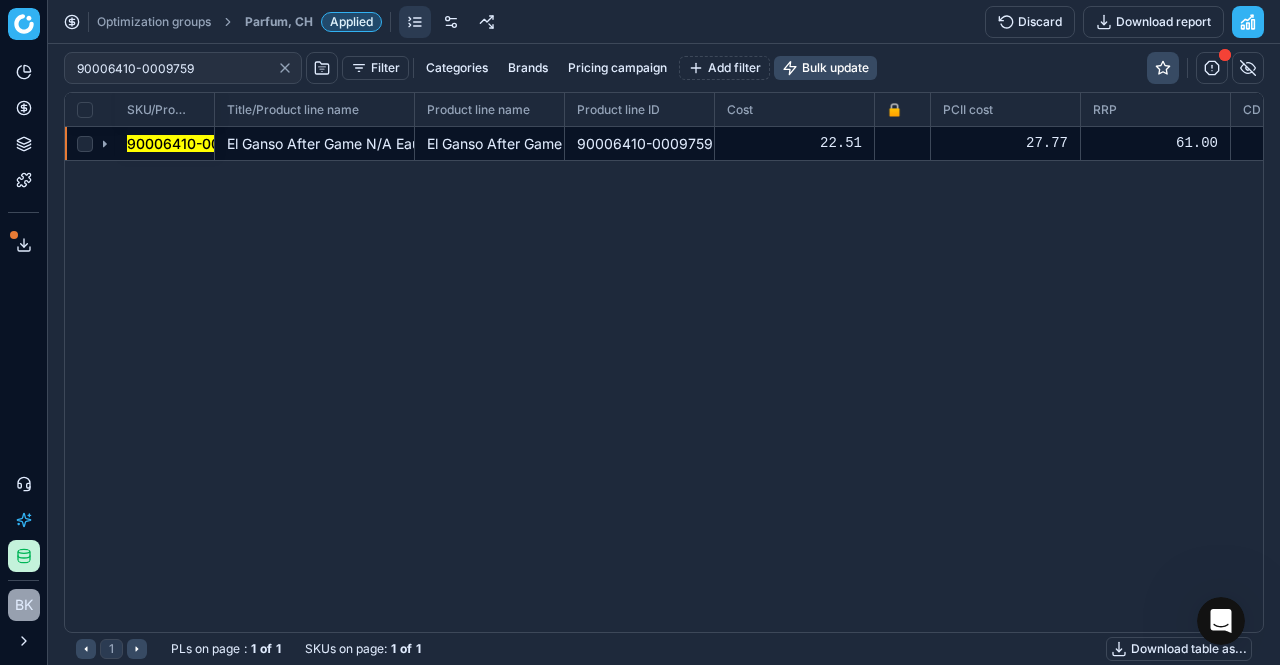 click 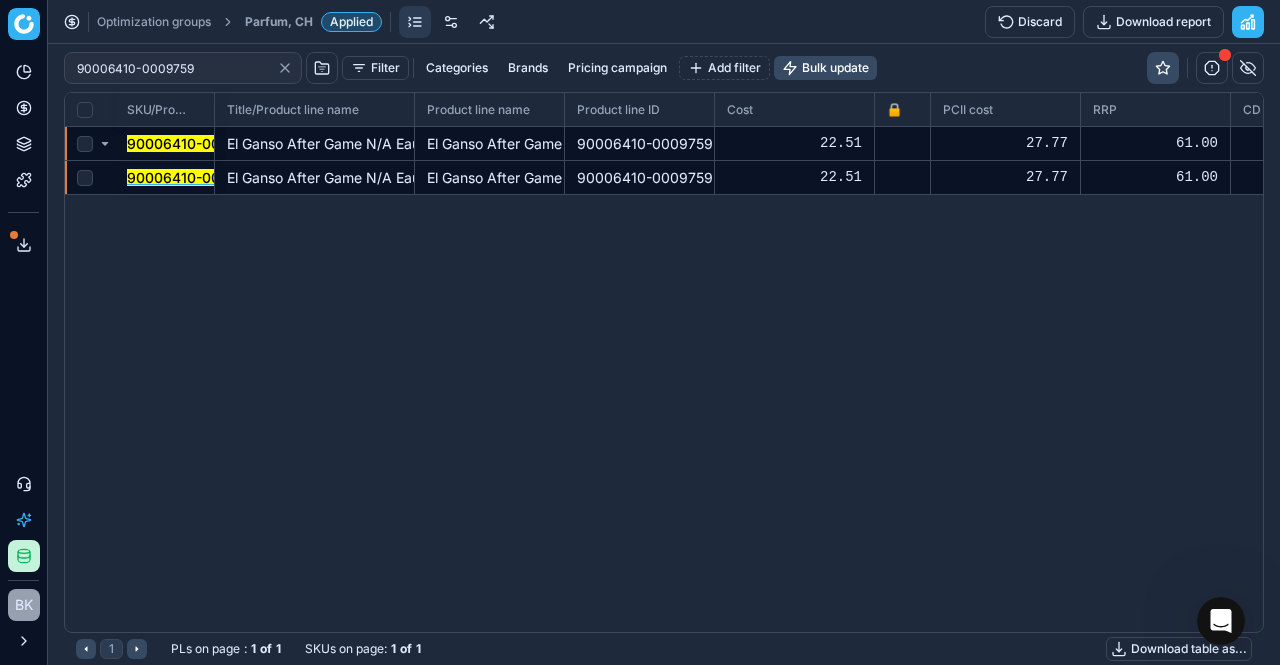 click on "90006410-0009759" at bounding box center (195, 177) 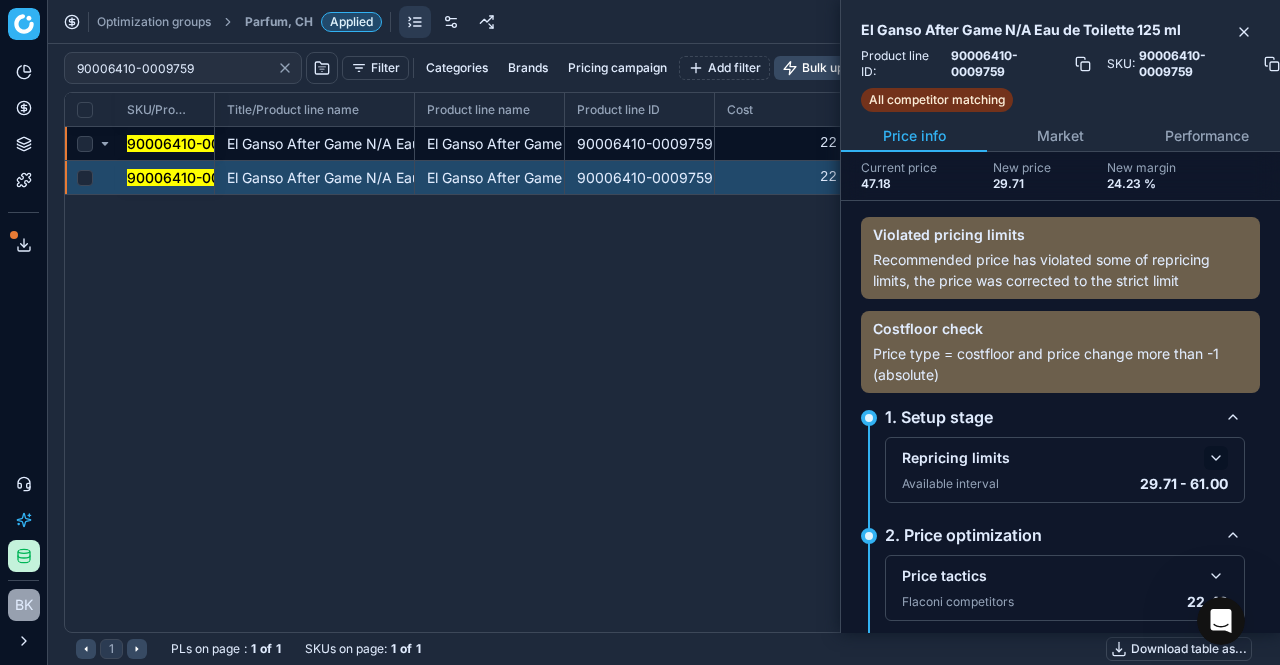 click 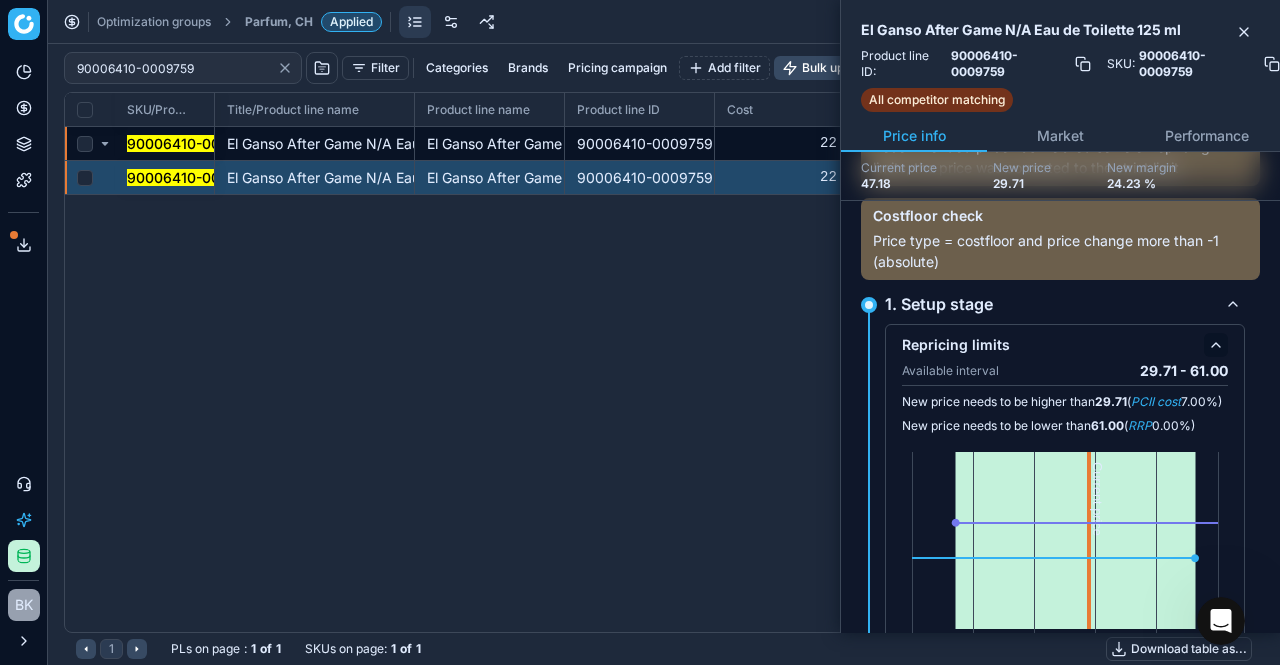 scroll, scrollTop: 112, scrollLeft: 0, axis: vertical 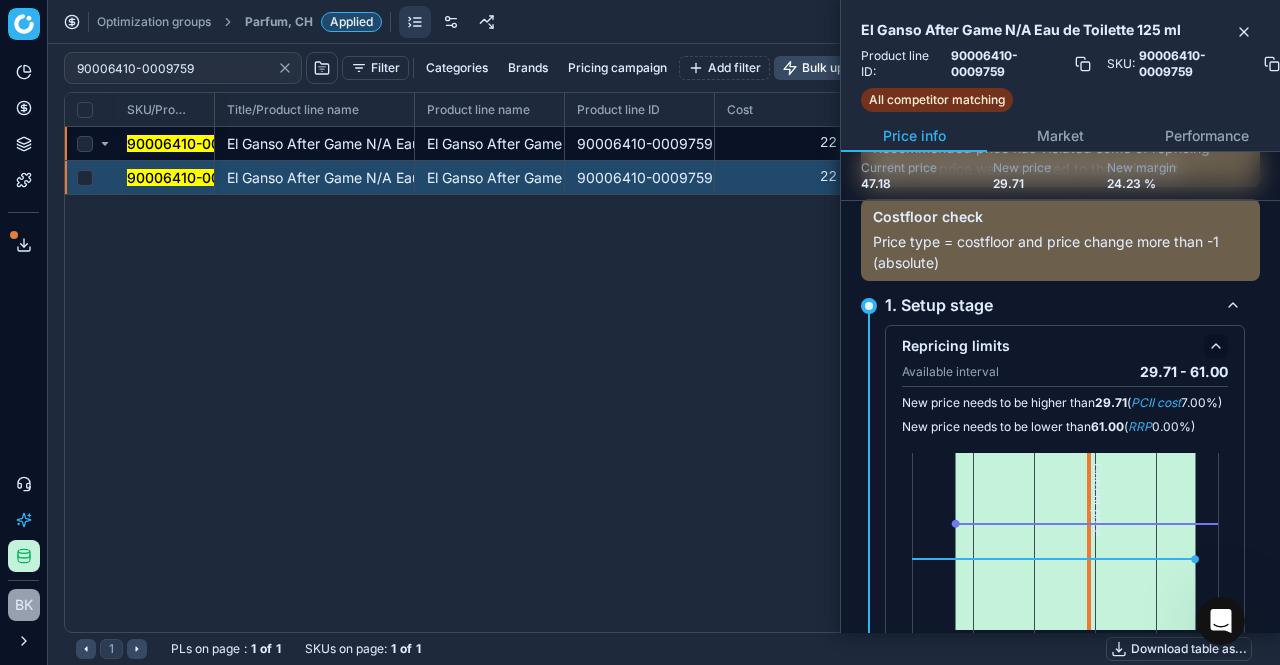 click at bounding box center (1216, 346) 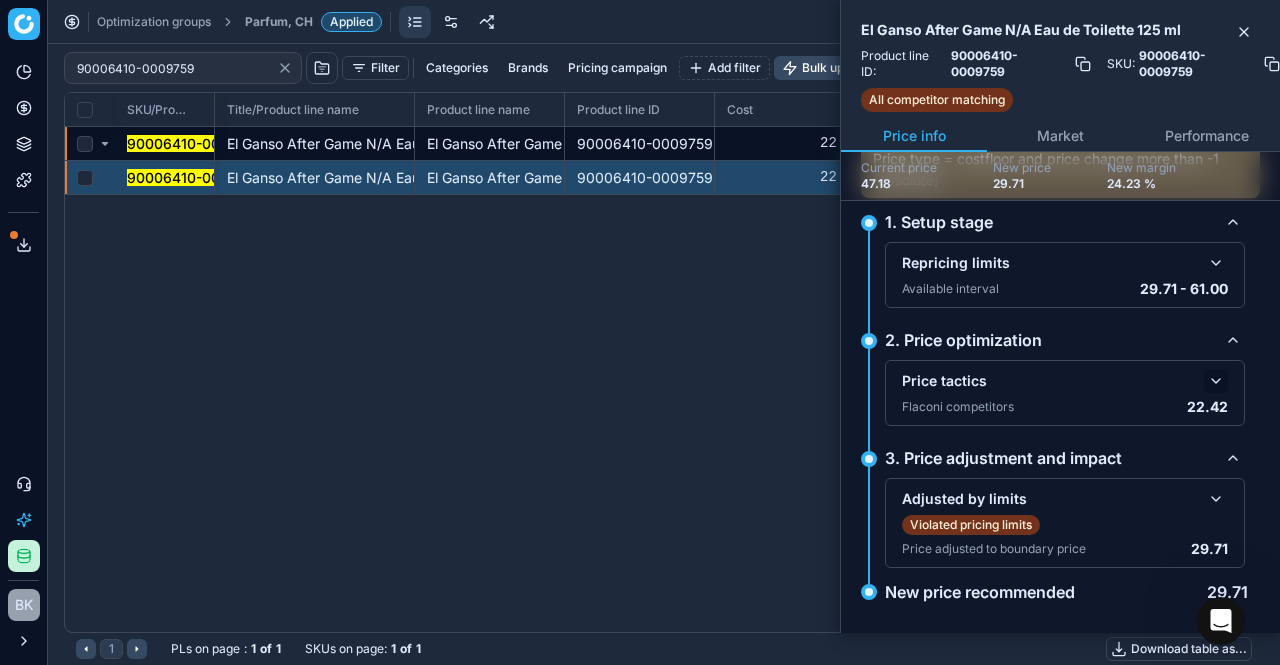 scroll, scrollTop: 194, scrollLeft: 0, axis: vertical 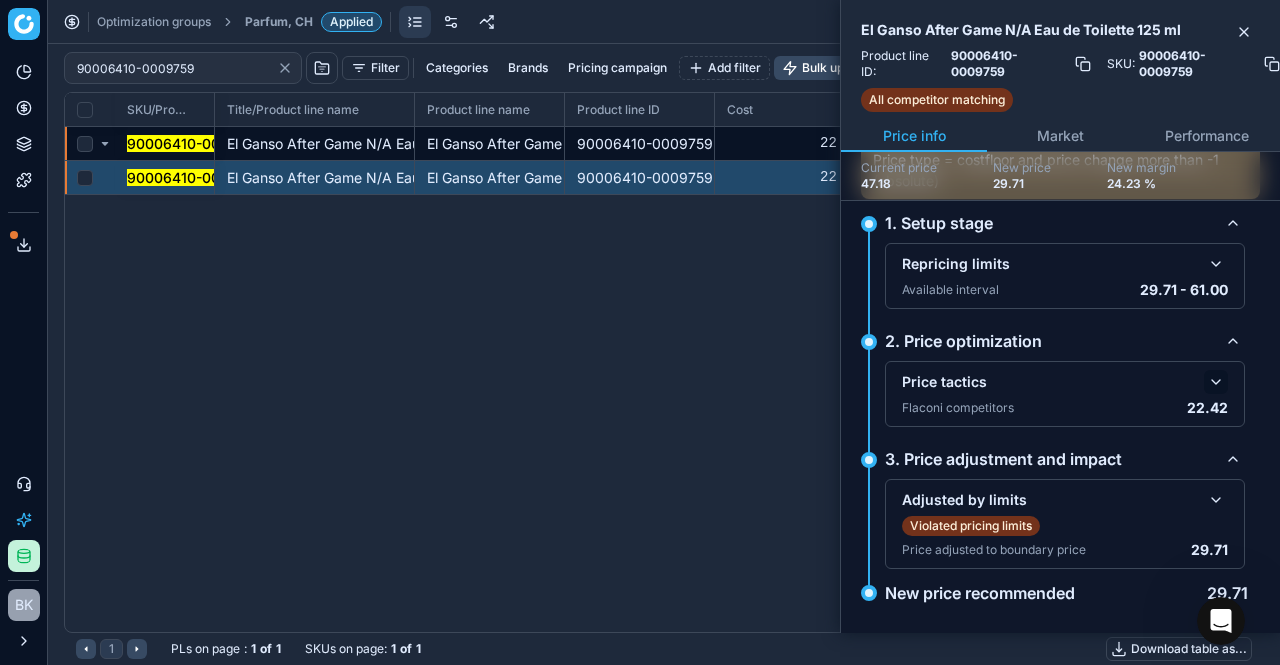 click 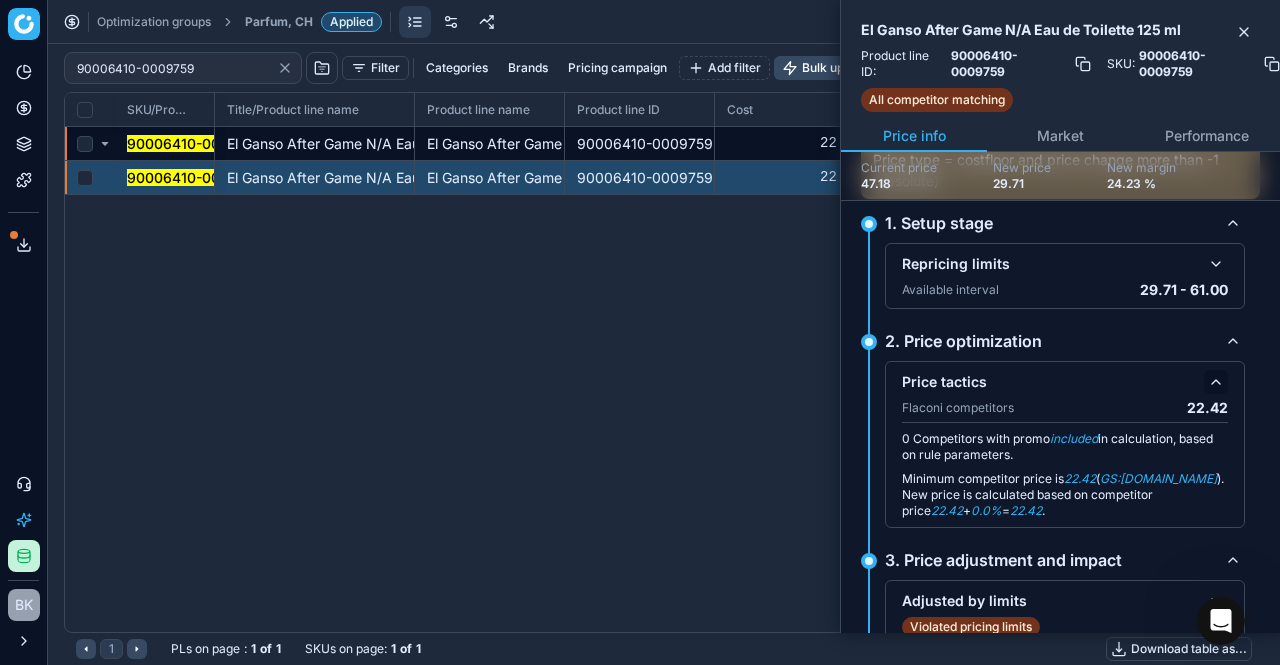 click 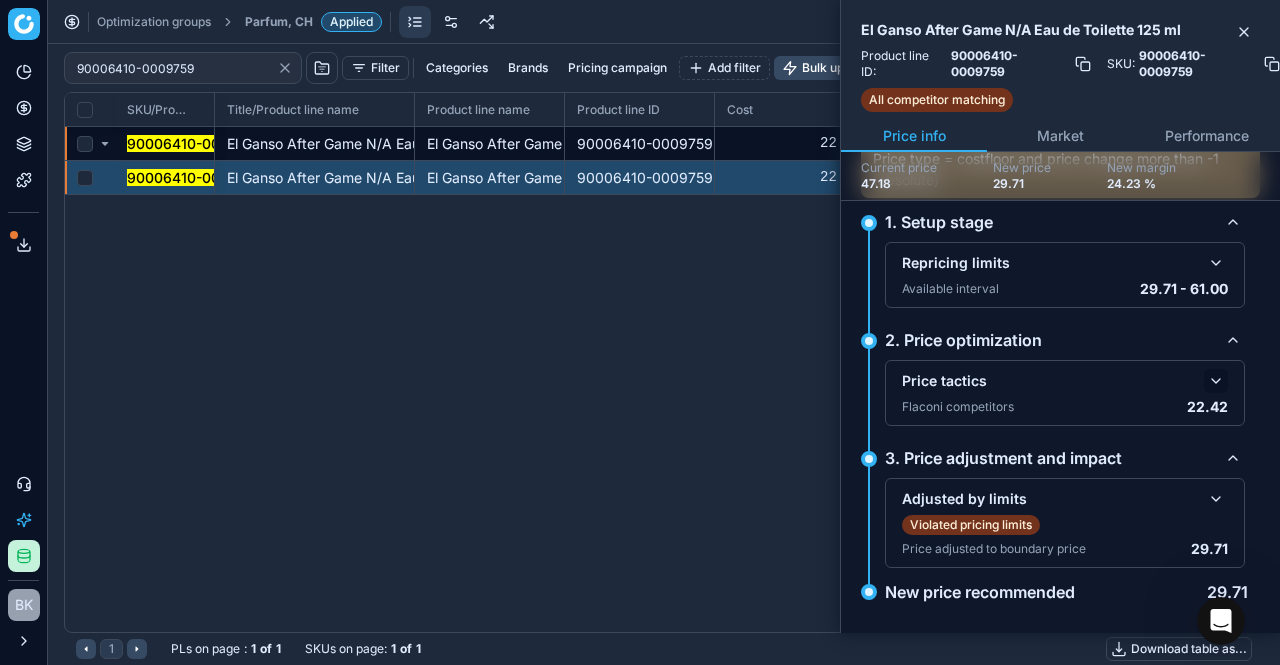 scroll, scrollTop: 194, scrollLeft: 0, axis: vertical 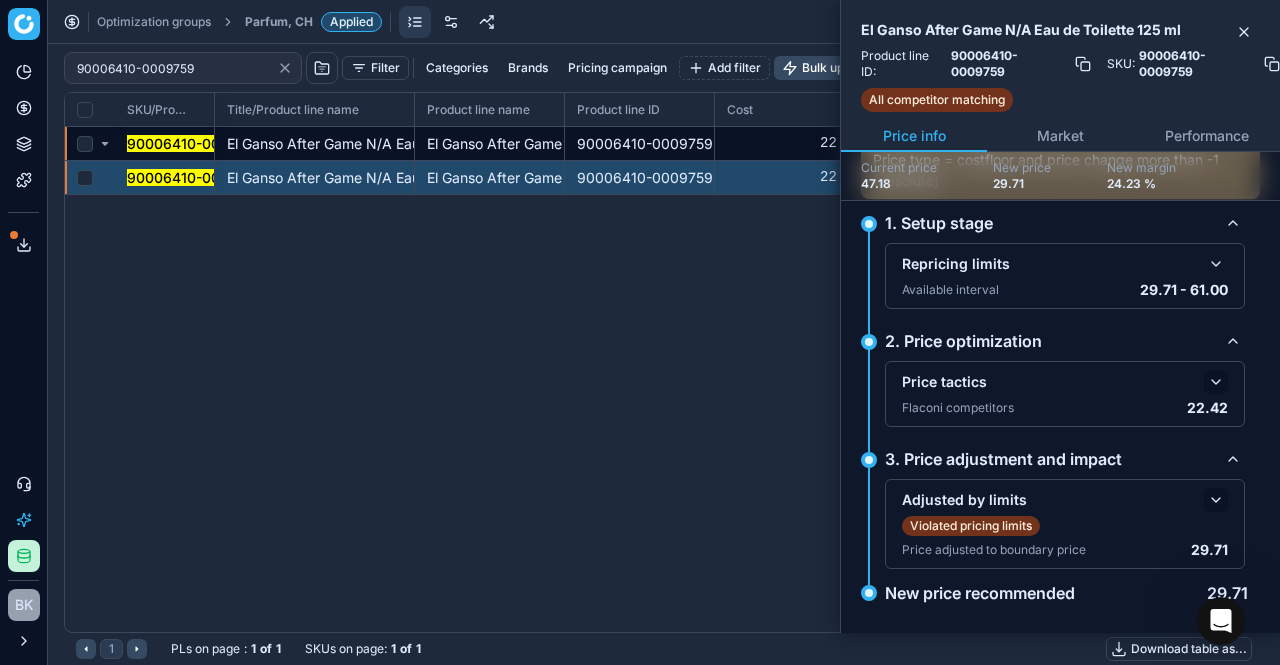 click 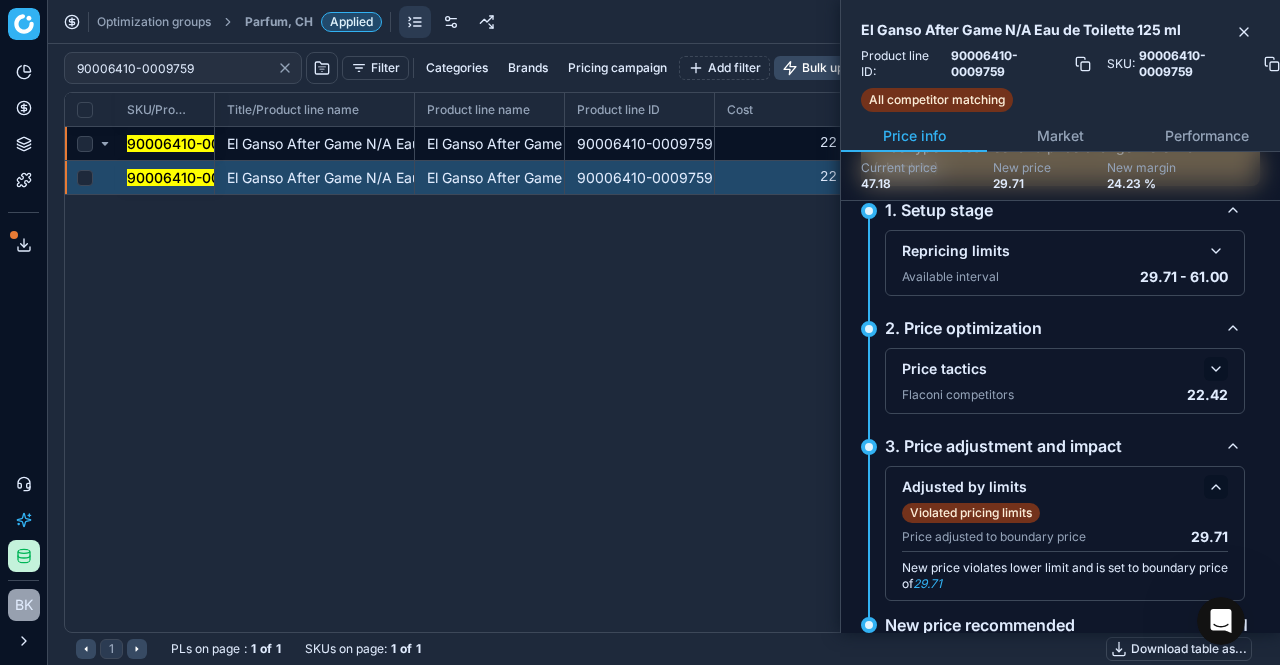 click 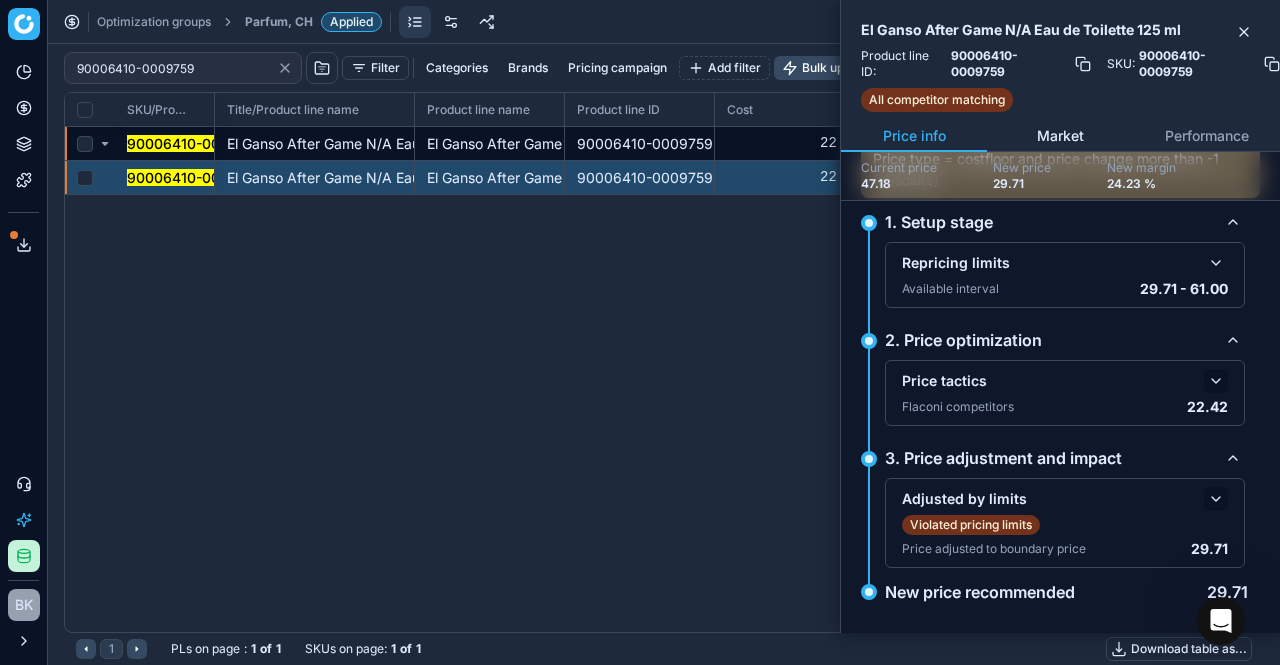 click on "Market" at bounding box center (1060, 136) 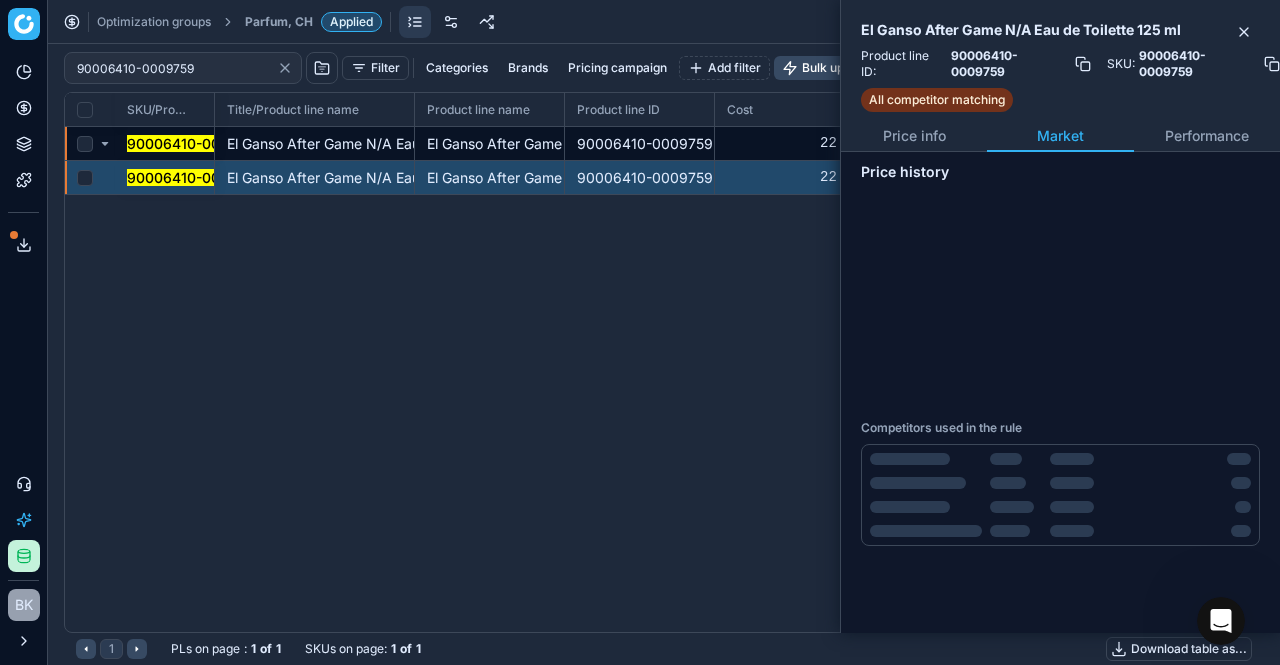 scroll, scrollTop: 0, scrollLeft: 0, axis: both 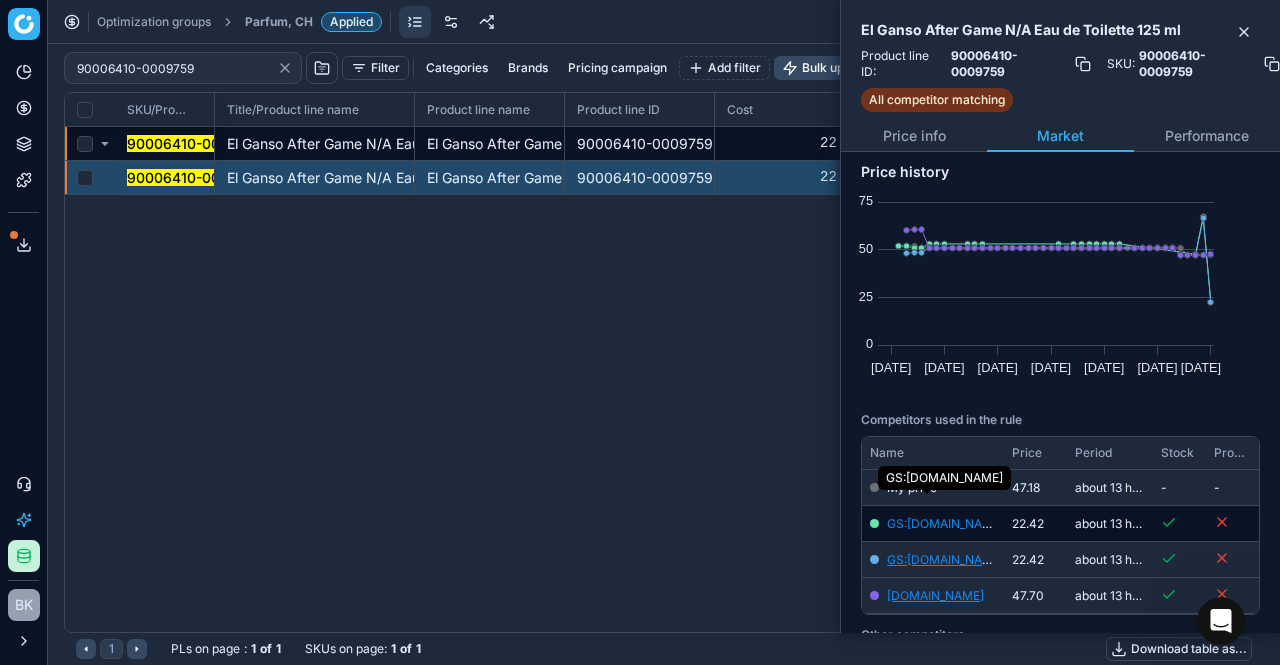 click on "GS:[DOMAIN_NAME]" at bounding box center (945, 523) 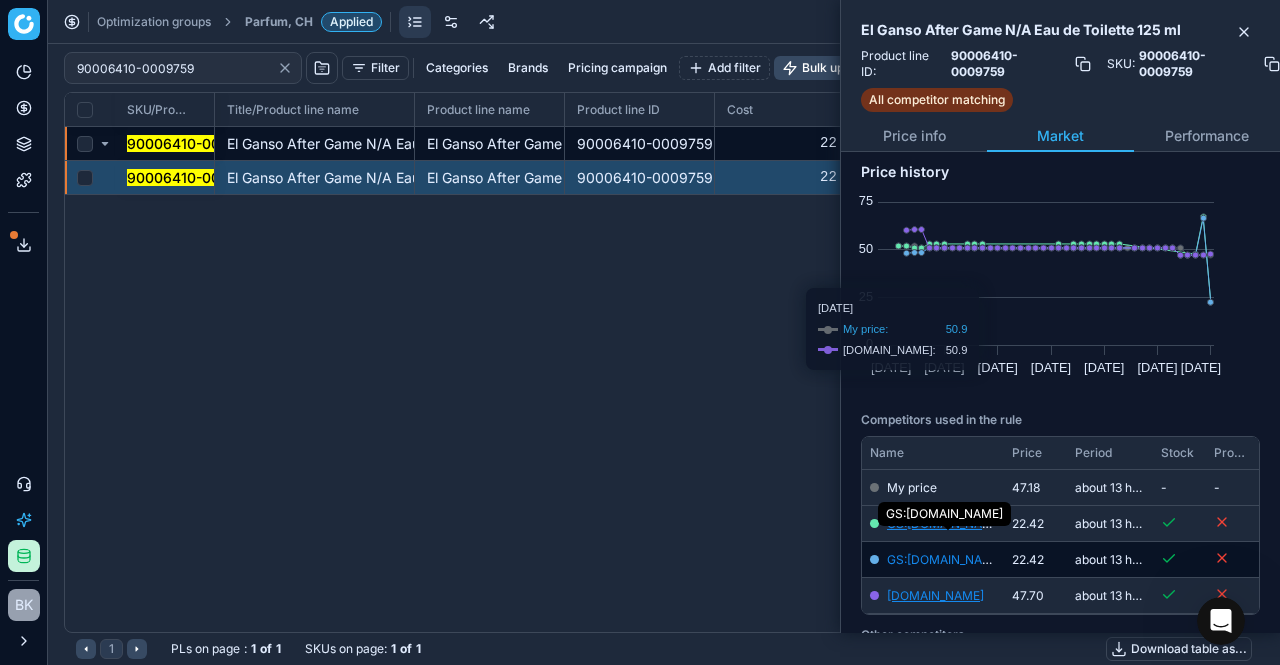 click on "GS:[DOMAIN_NAME]" at bounding box center (945, 559) 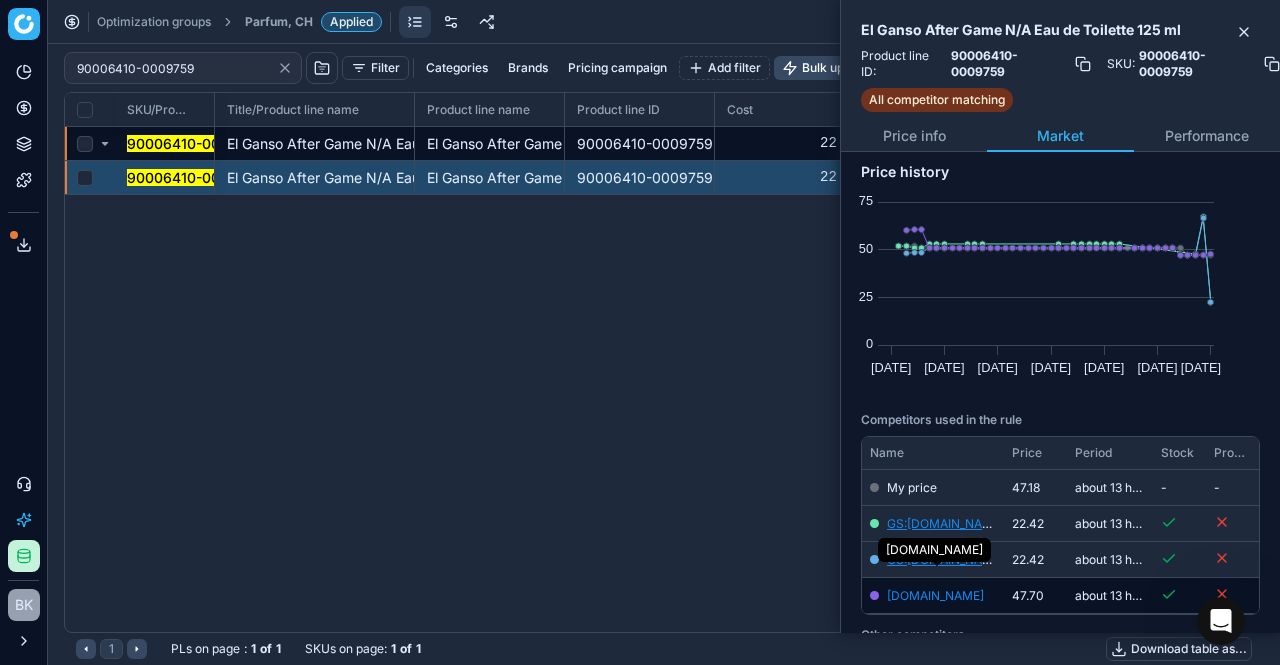 click on "[DOMAIN_NAME]" at bounding box center [935, 595] 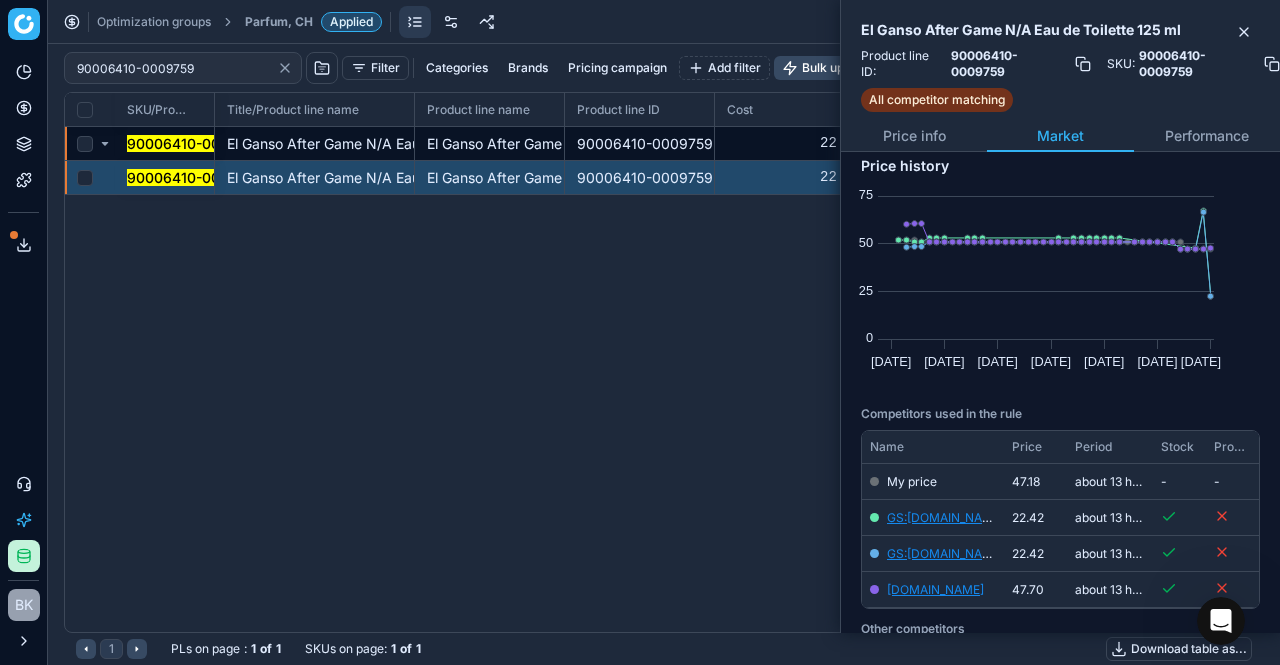 scroll, scrollTop: 0, scrollLeft: 0, axis: both 